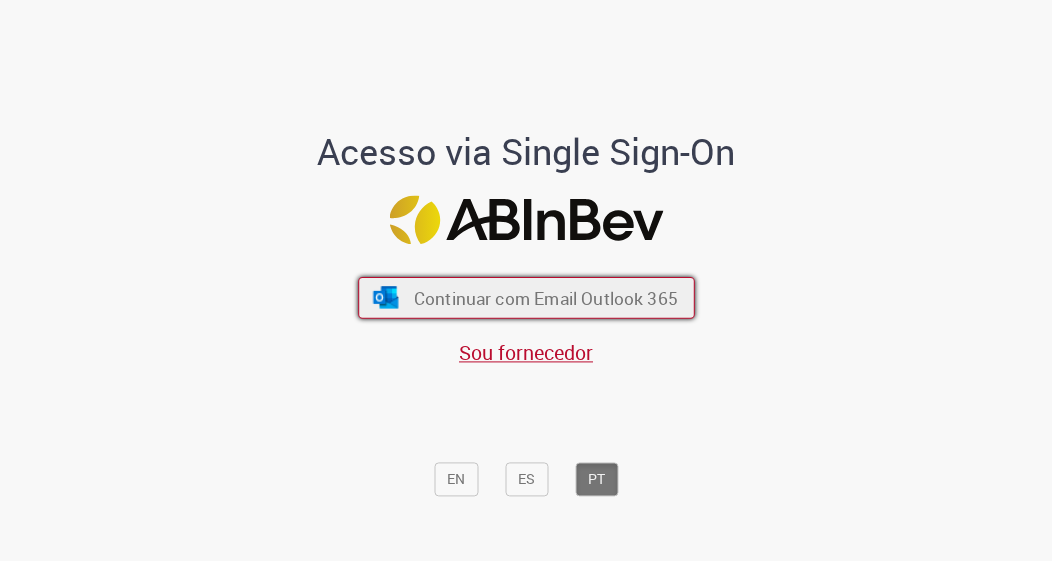 scroll, scrollTop: 0, scrollLeft: 0, axis: both 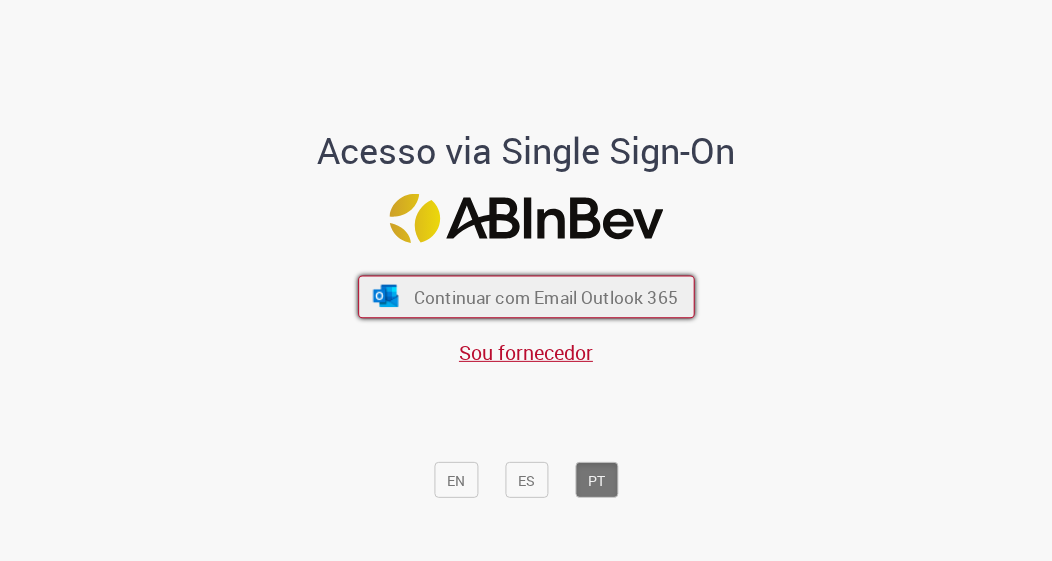 click on "Continuar com Email Outlook 365" at bounding box center (545, 297) 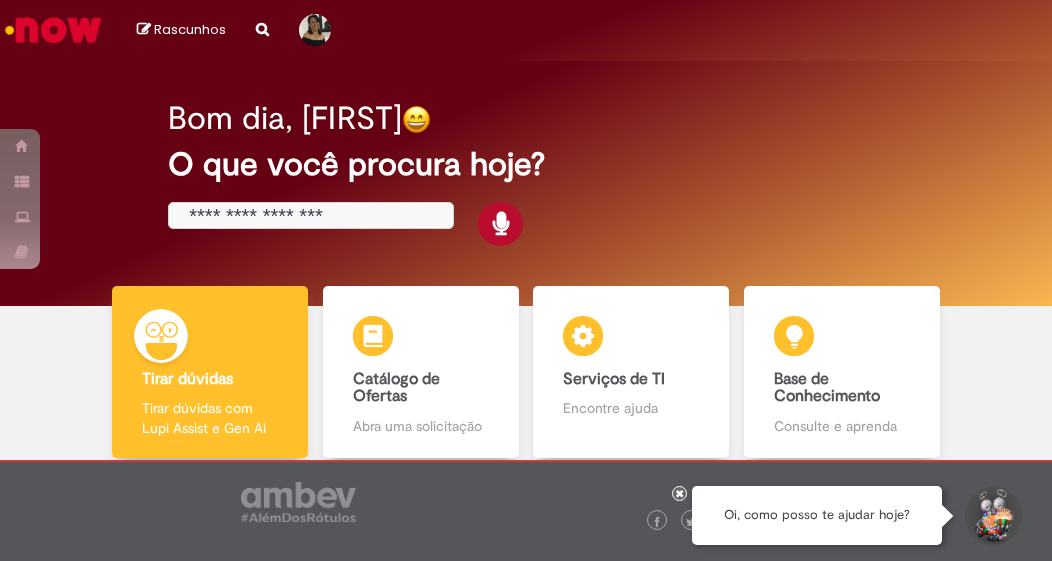 scroll, scrollTop: 0, scrollLeft: 0, axis: both 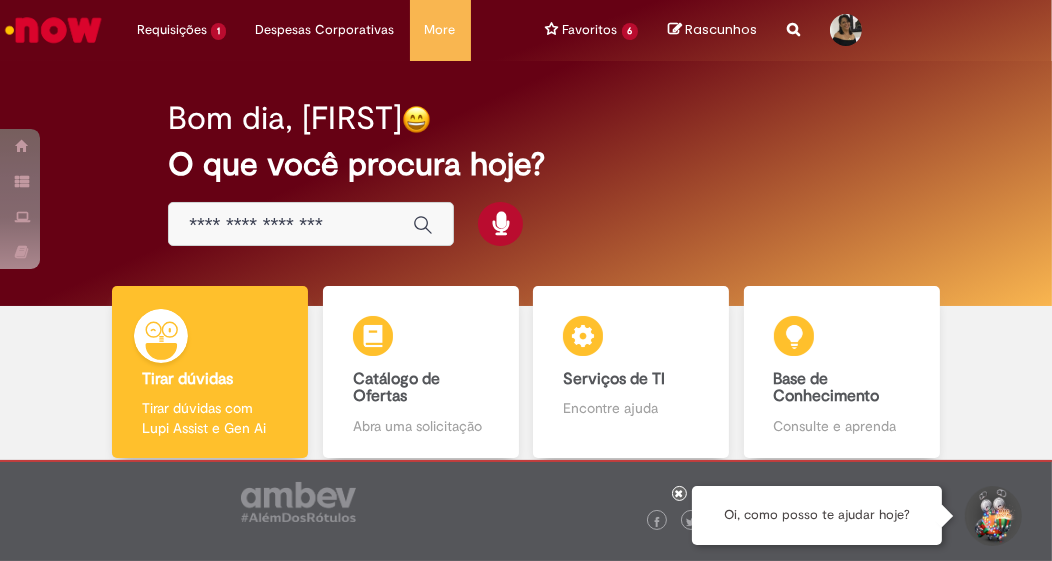 click at bounding box center [291, 225] 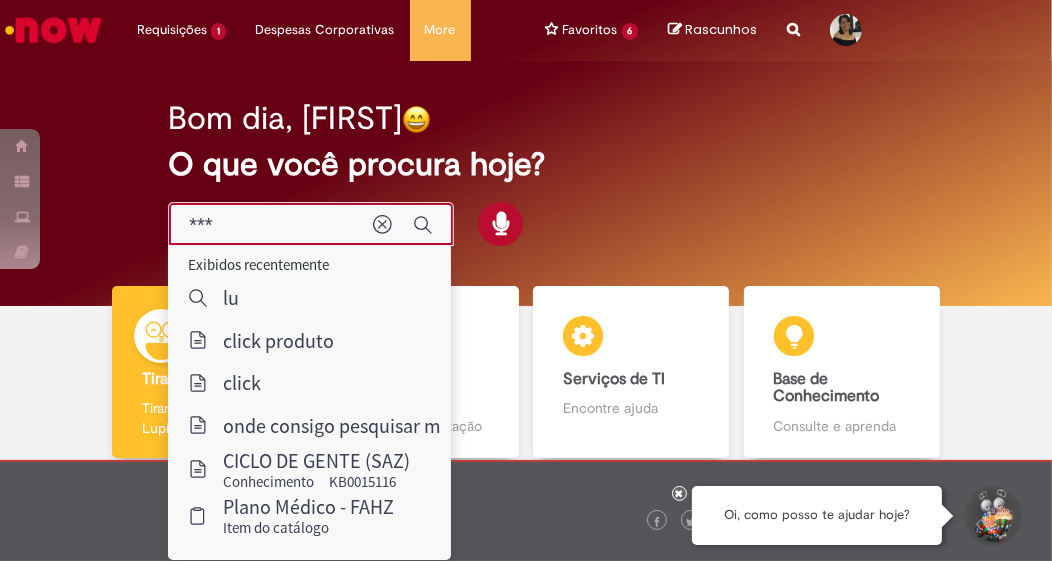 type on "****" 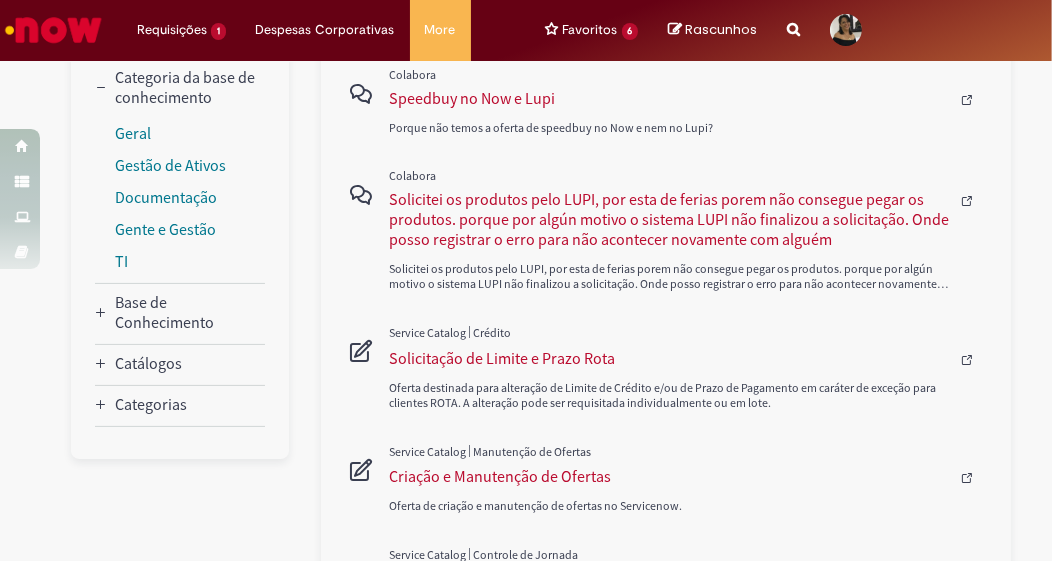 scroll, scrollTop: 156, scrollLeft: 0, axis: vertical 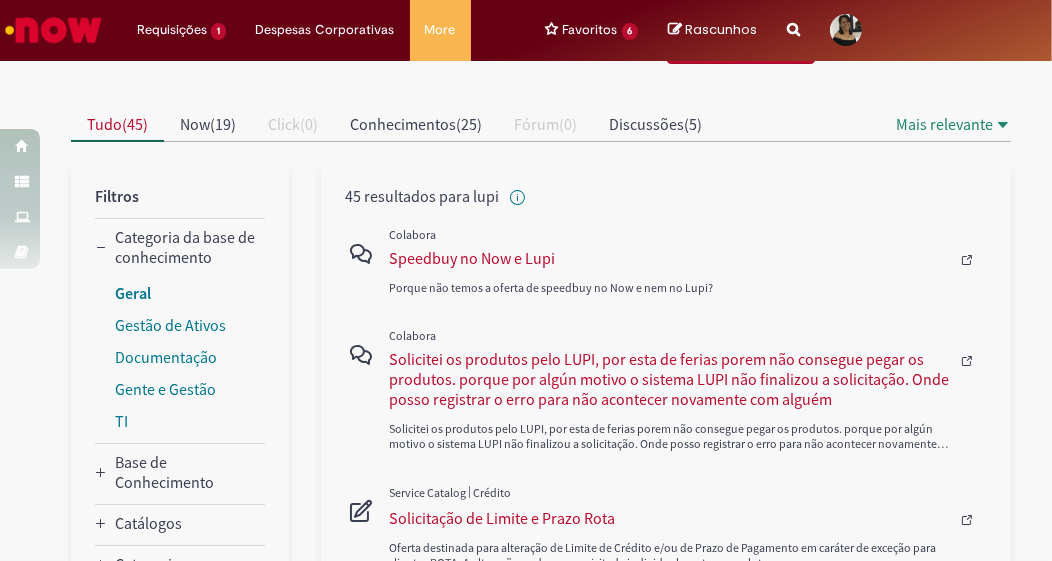 click on "Geral" at bounding box center [133, 293] 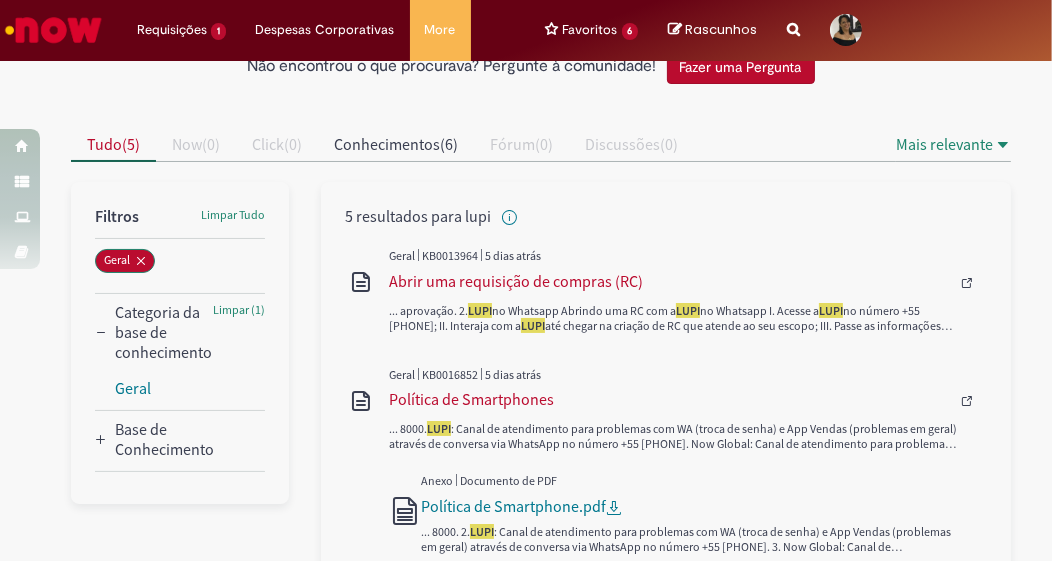 scroll, scrollTop: 124, scrollLeft: 0, axis: vertical 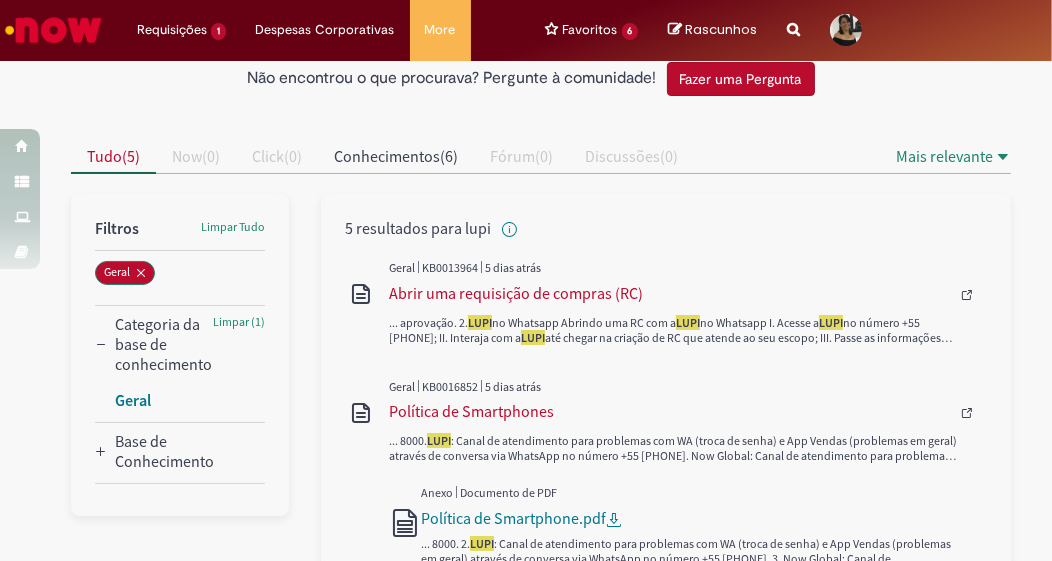 click on "Geral" at bounding box center (133, 400) 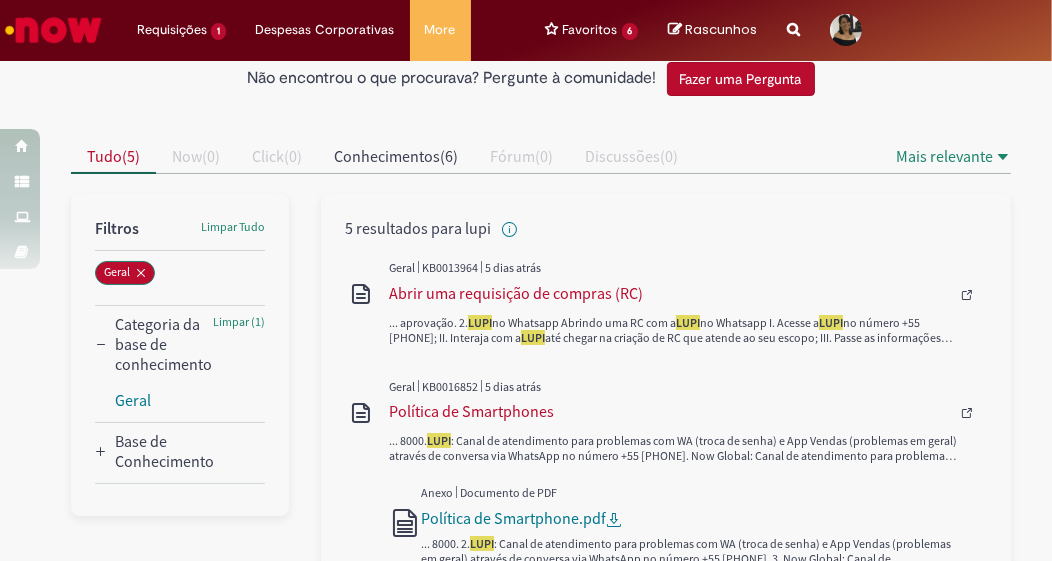 click on "Base de Conhecimento" at bounding box center (190, 451) 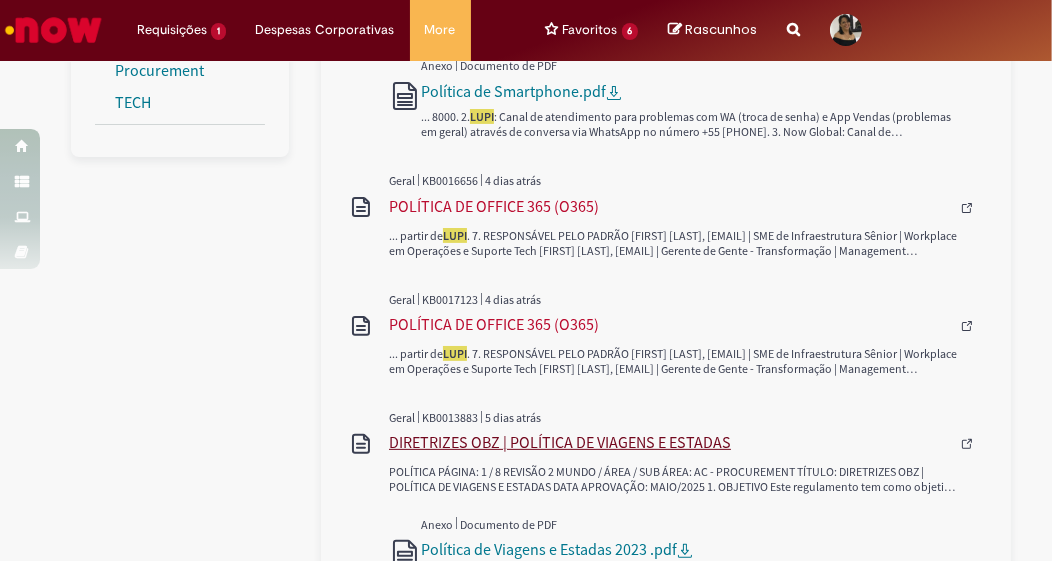 scroll, scrollTop: 684, scrollLeft: 0, axis: vertical 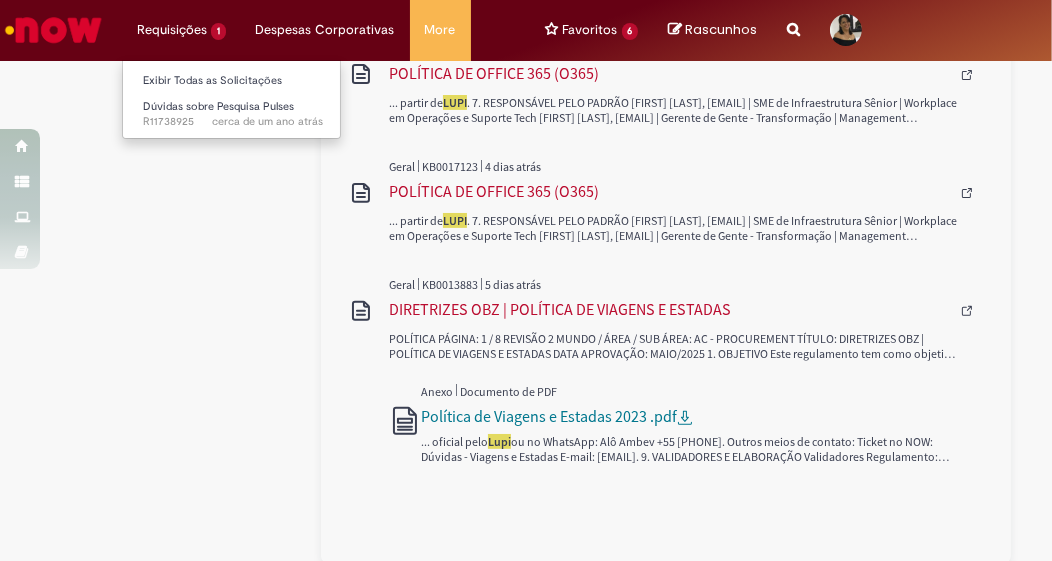 click on "Requisições   1
Exibir Todas as Solicitações
Dúvidas sobre Pesquisa Pulses
cerca de um ano atrás cerca de um ano atrás  R11738925" at bounding box center (181, 30) 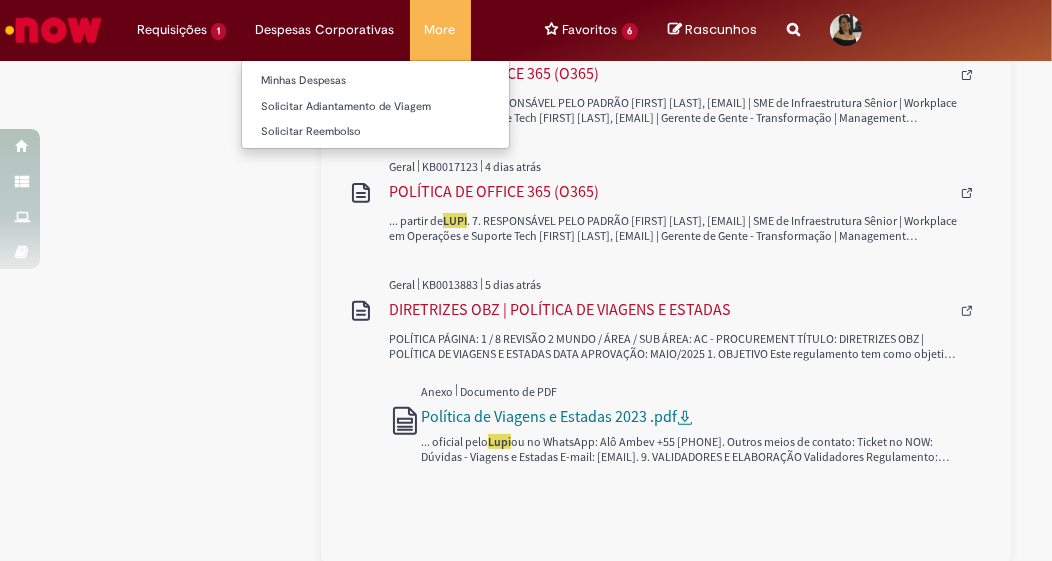 click on "Despesas Corporativas
Minhas Despesas
Solicitar Adiantamento de Viagem
Solicitar Reembolso" at bounding box center (181, 30) 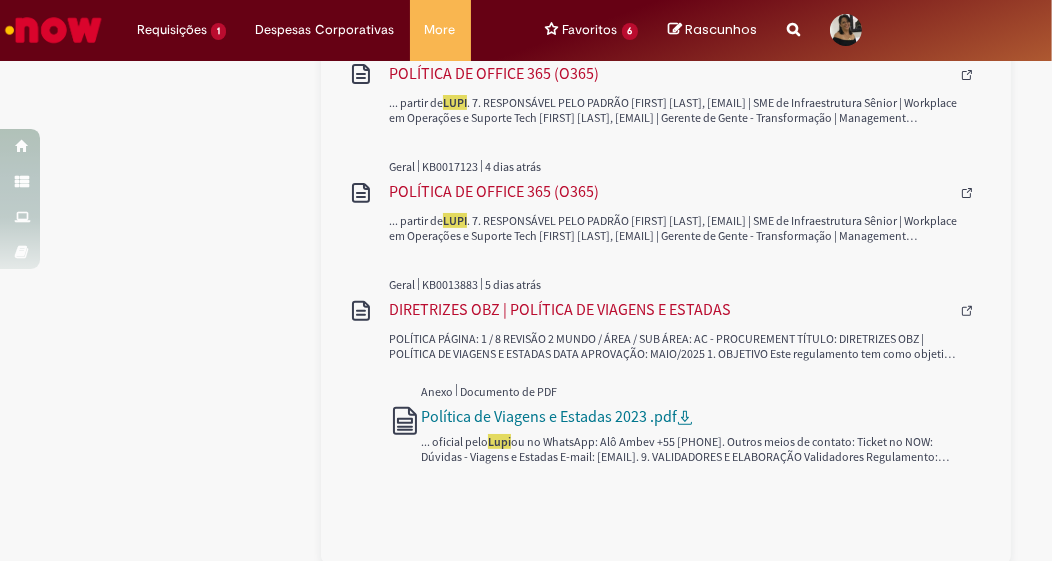 click at bounding box center (541, 65) 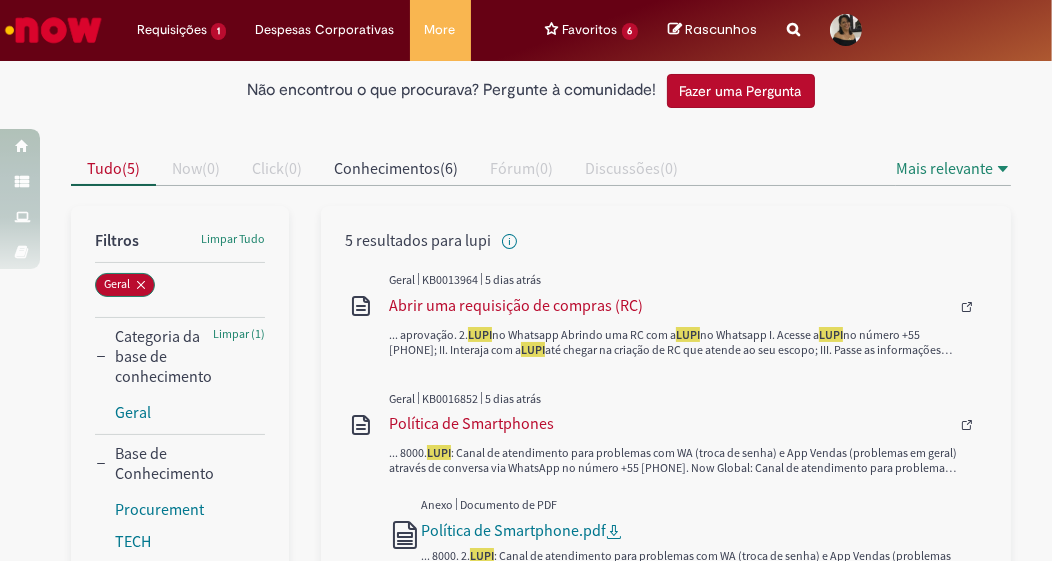 scroll, scrollTop: 0, scrollLeft: 0, axis: both 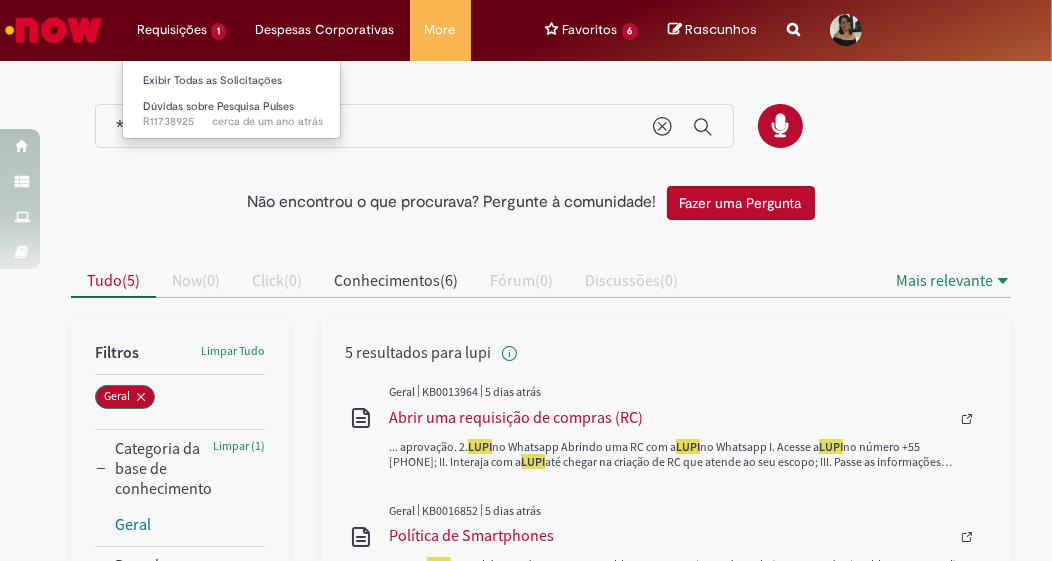 click on "Requisições   1
Exibir Todas as Solicitações
Dúvidas sobre Pesquisa Pulses
cerca de um ano atrás cerca de um ano atrás  R11738925" at bounding box center (181, 30) 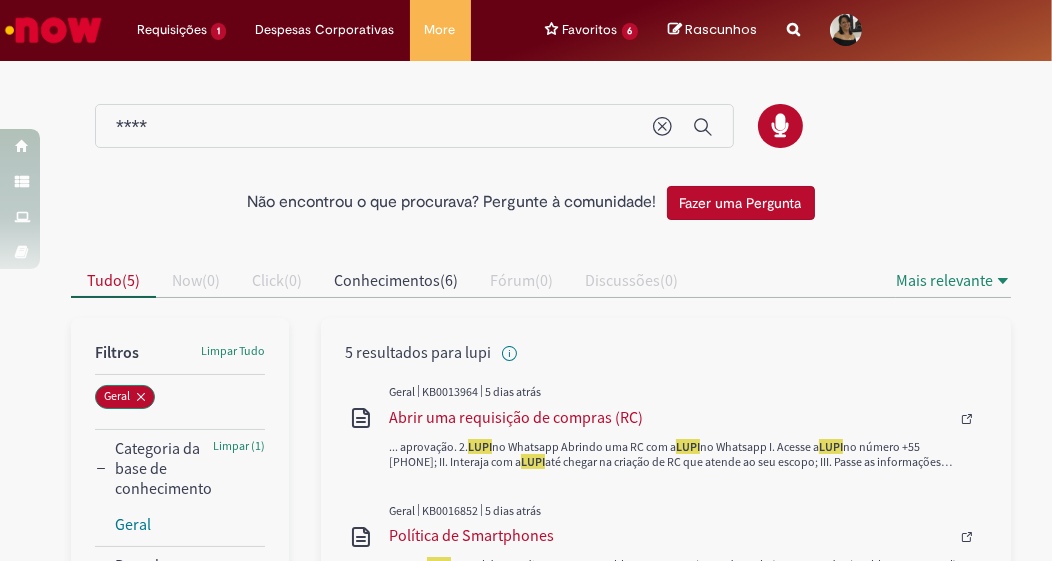 click at bounding box center (53, 30) 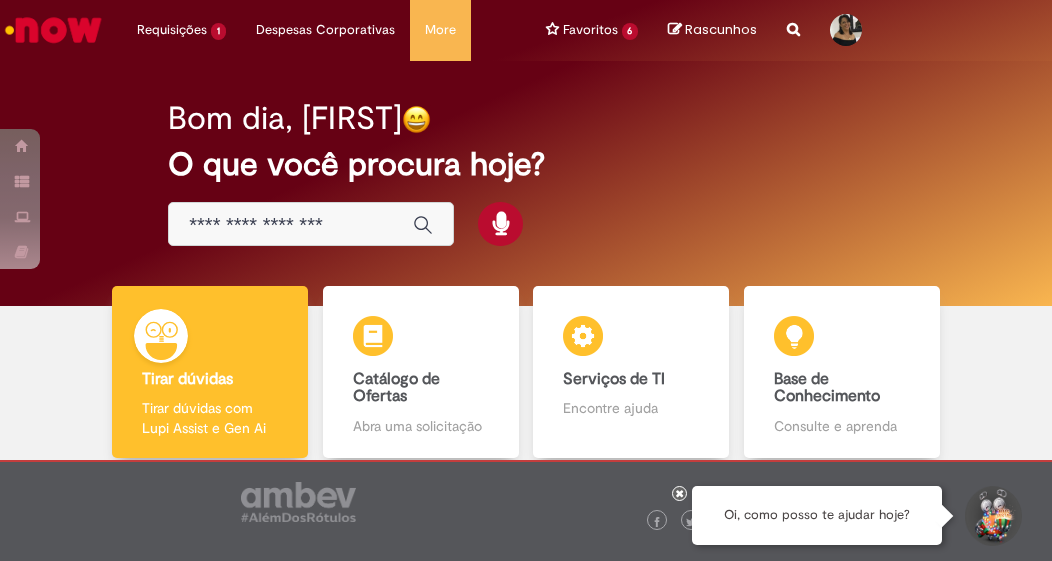 scroll, scrollTop: 0, scrollLeft: 0, axis: both 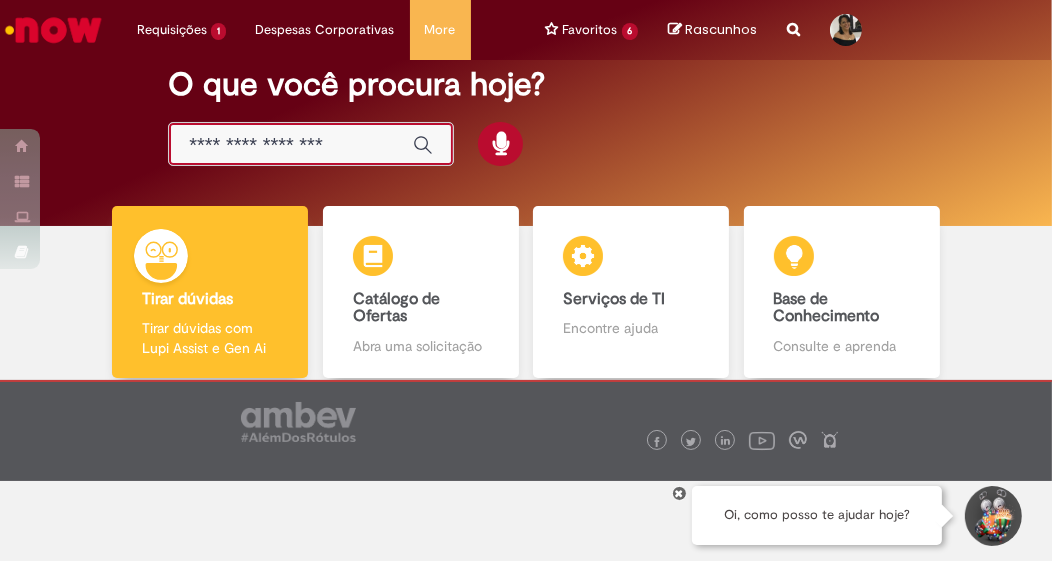 click at bounding box center (291, 145) 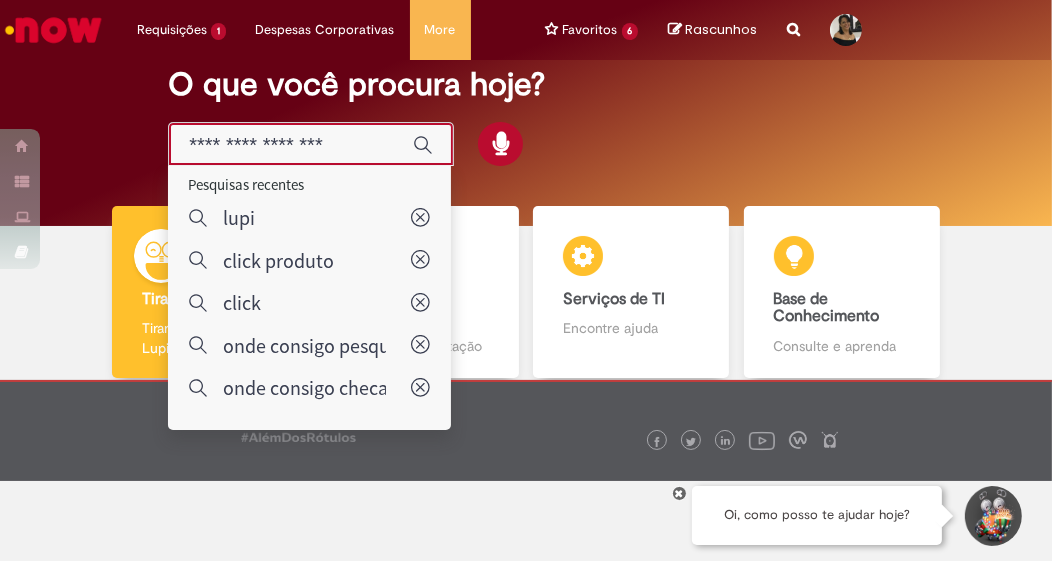 click at bounding box center [291, 145] 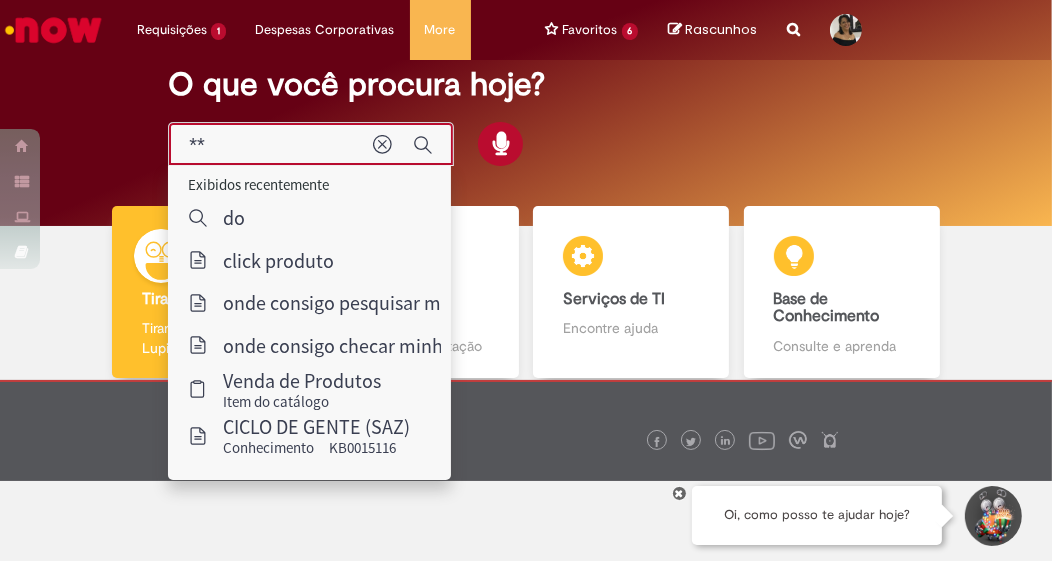 type on "***" 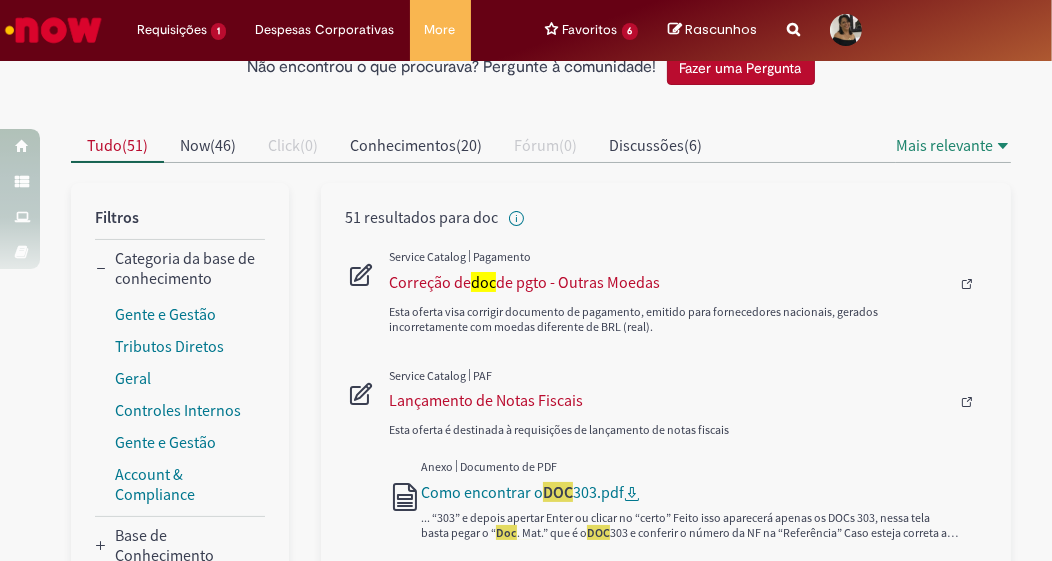 scroll, scrollTop: 0, scrollLeft: 0, axis: both 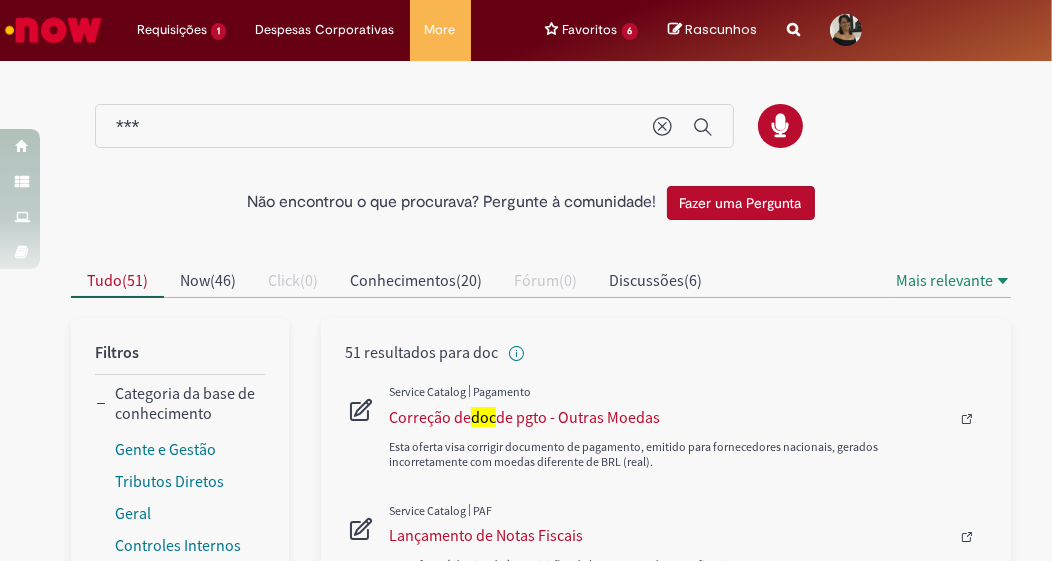 click at bounding box center (53, 30) 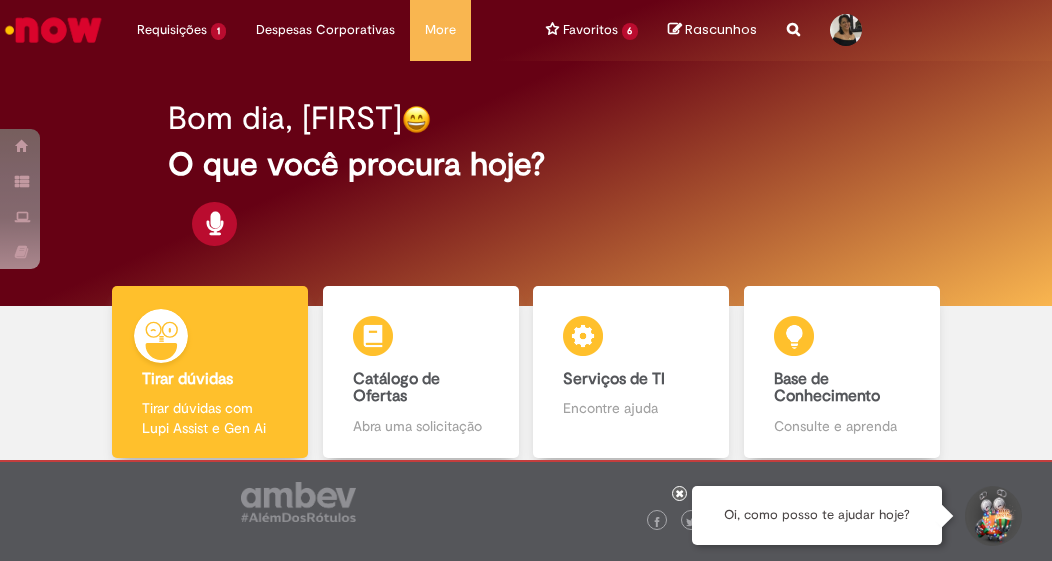 scroll, scrollTop: 0, scrollLeft: 0, axis: both 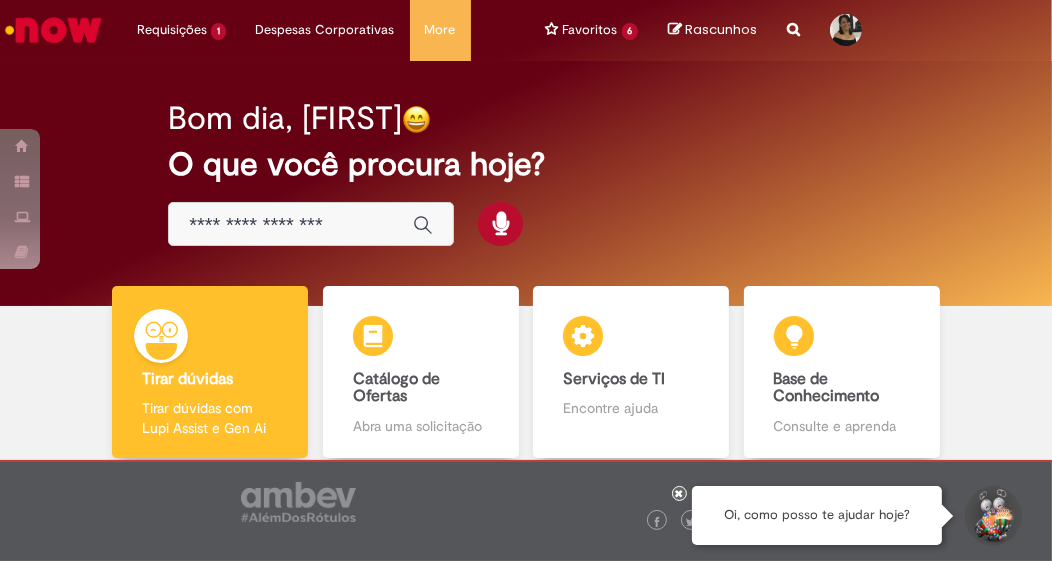 click at bounding box center [291, 225] 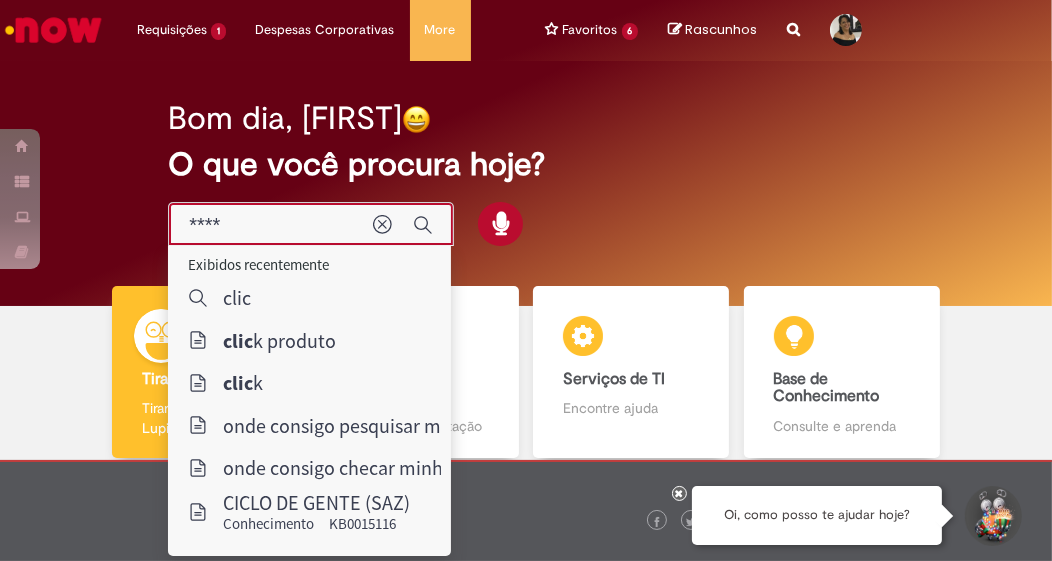 type on "*****" 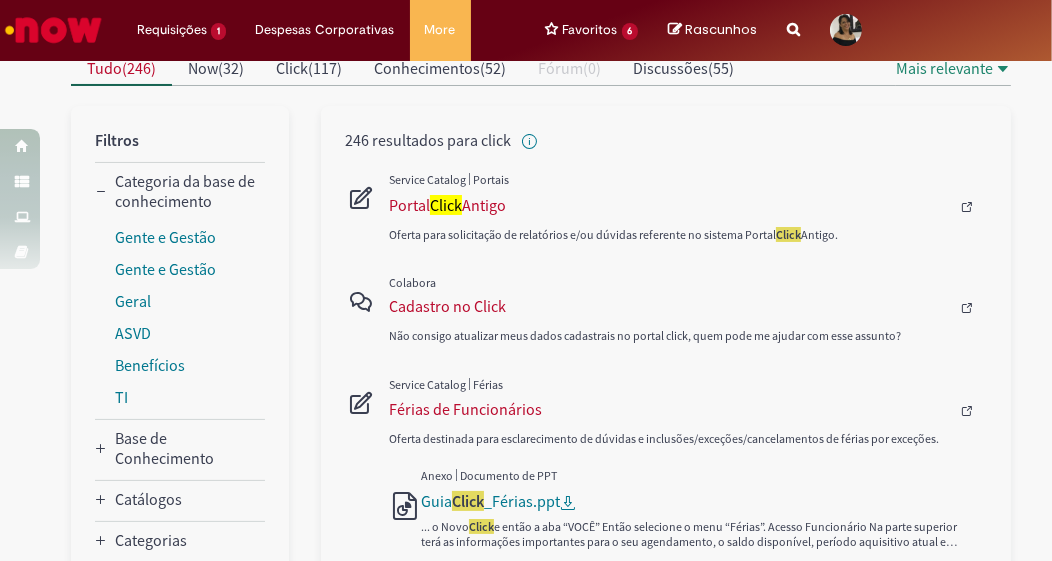 scroll, scrollTop: 240, scrollLeft: 0, axis: vertical 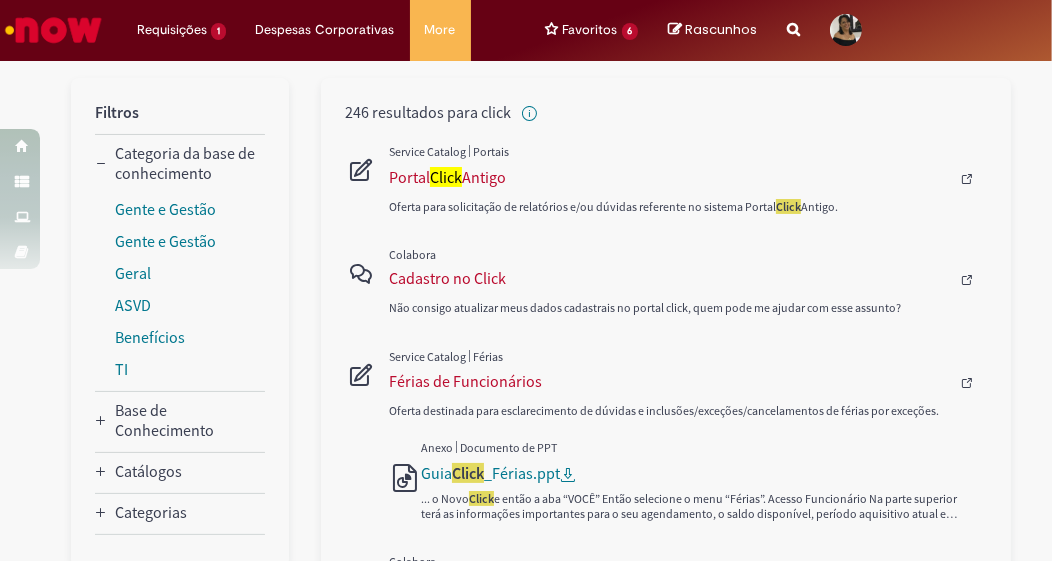 click on "Férias de Funcionários" at bounding box center [673, 381] 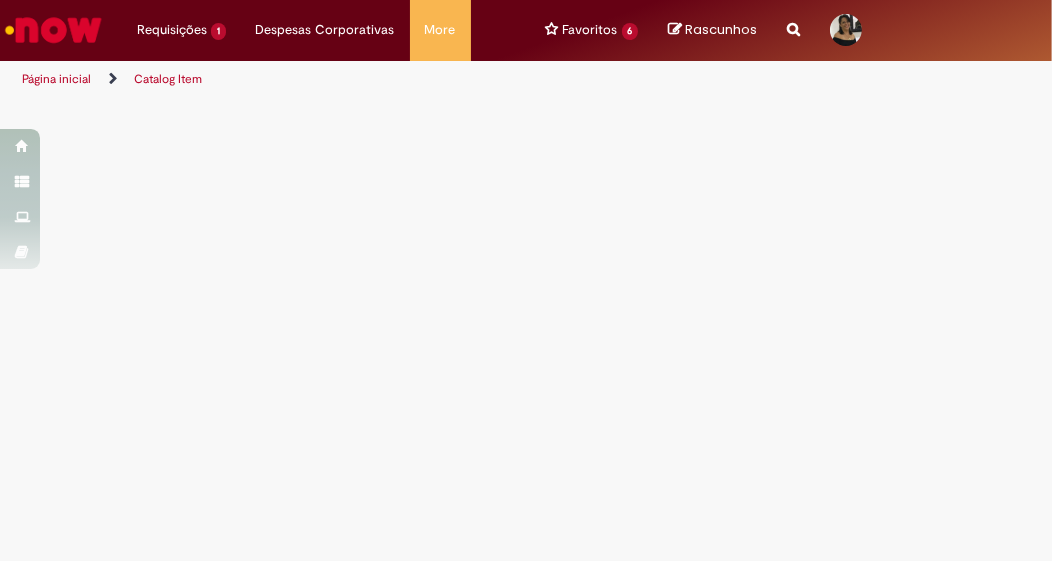 scroll, scrollTop: 0, scrollLeft: 0, axis: both 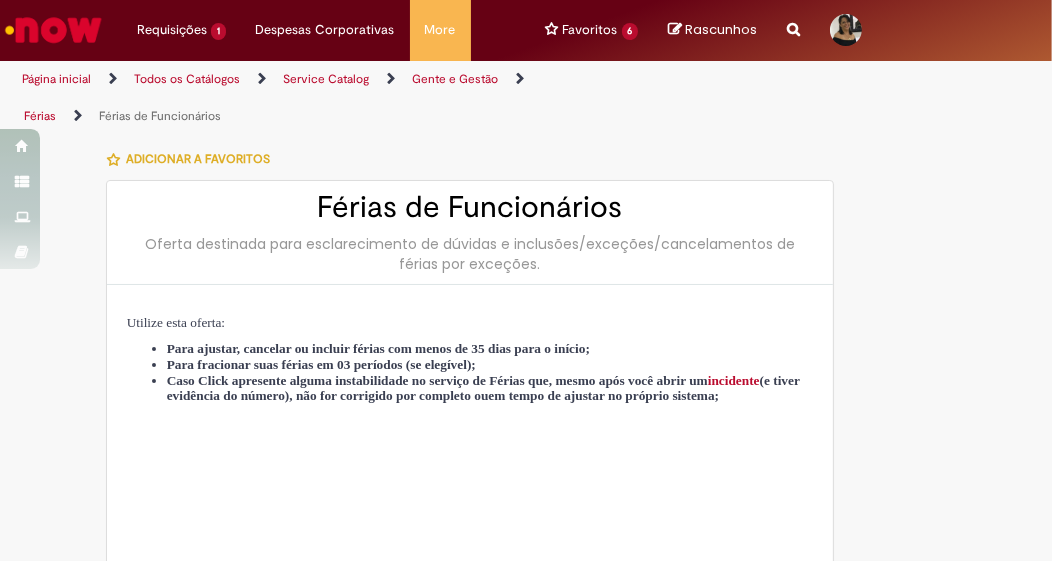 type on "********" 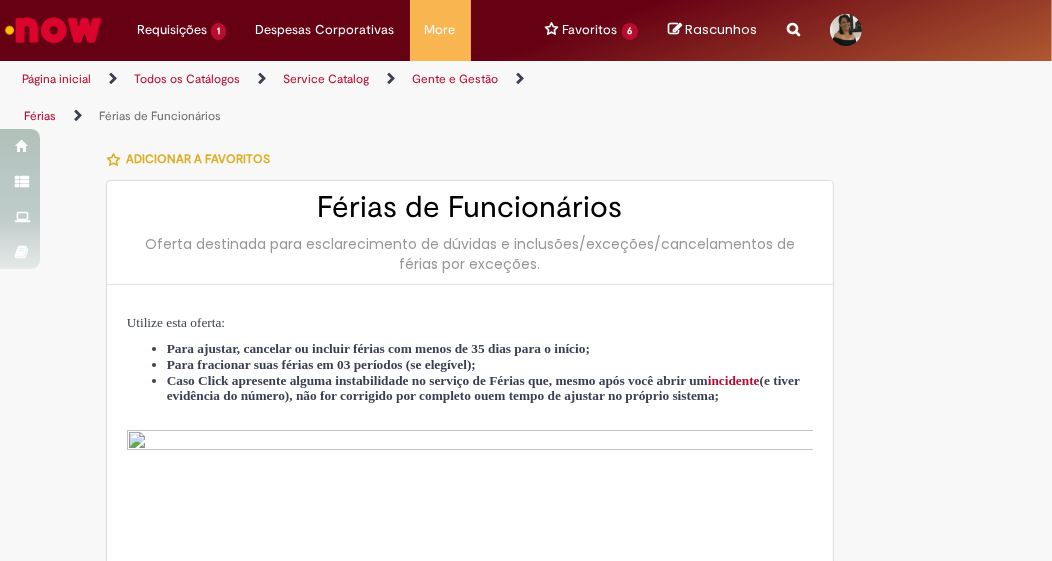 type on "**********" 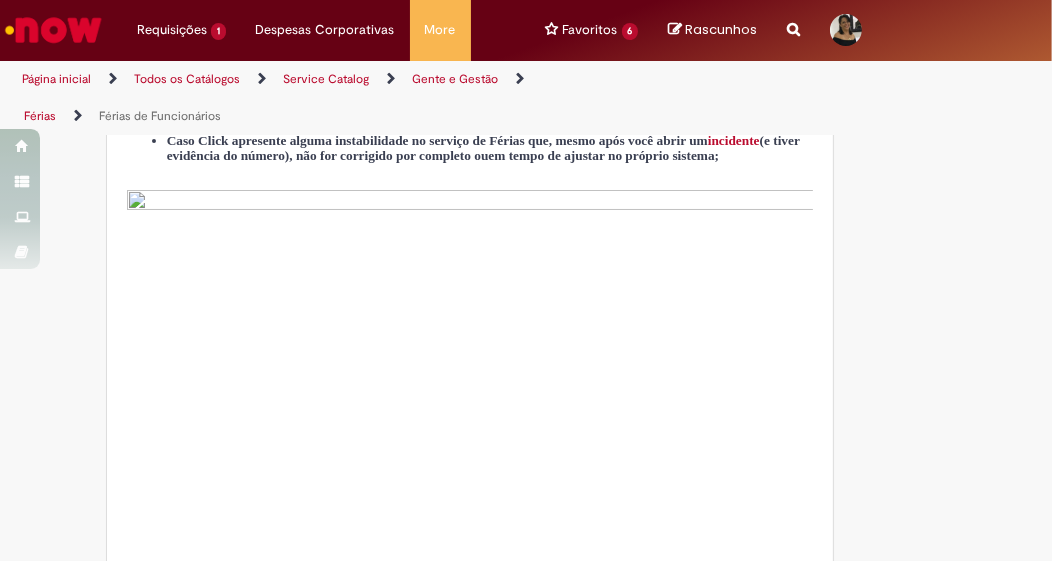 scroll, scrollTop: 0, scrollLeft: 0, axis: both 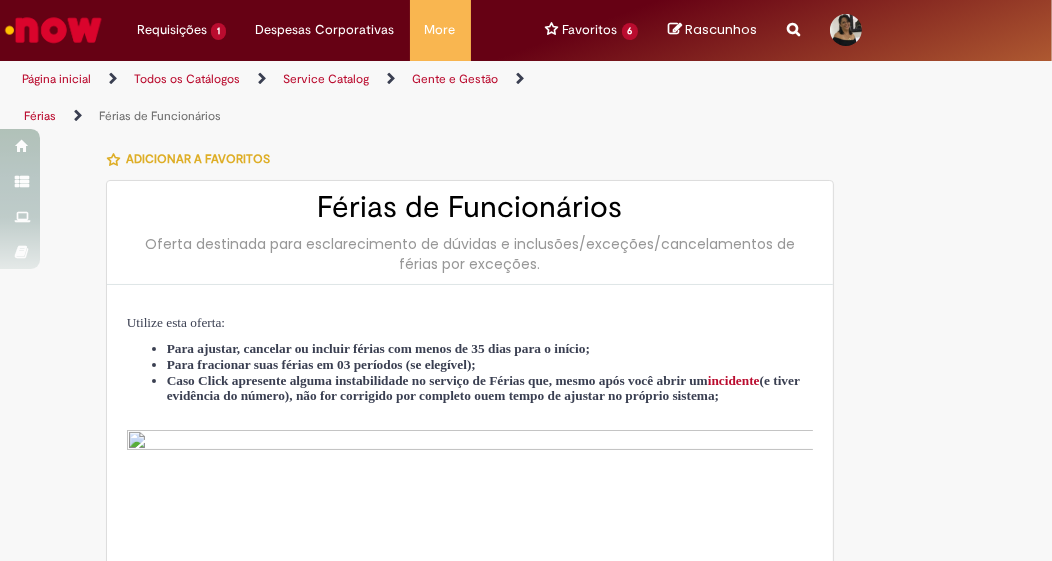 click at bounding box center (53, 30) 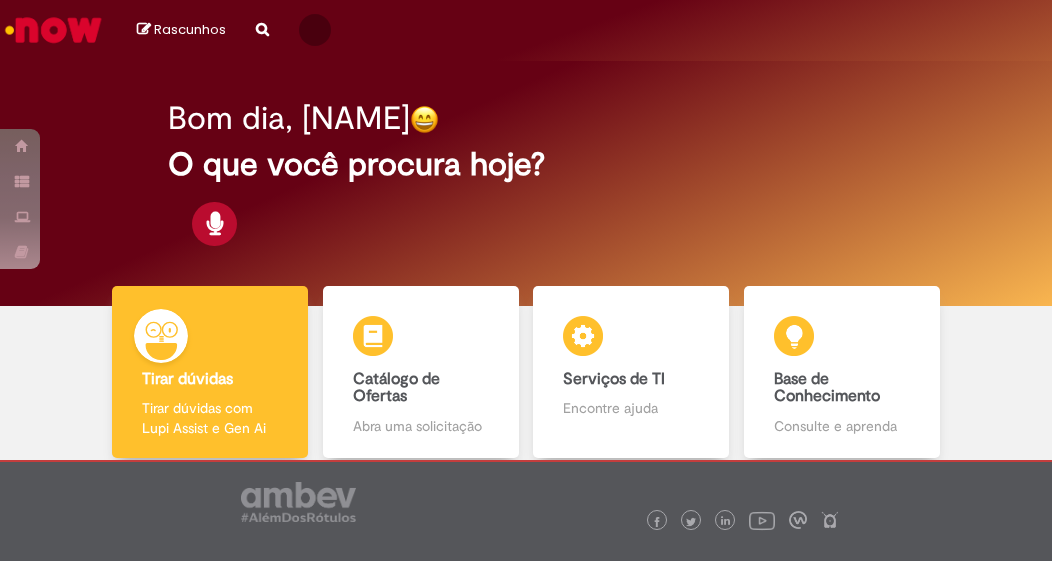 scroll, scrollTop: 0, scrollLeft: 0, axis: both 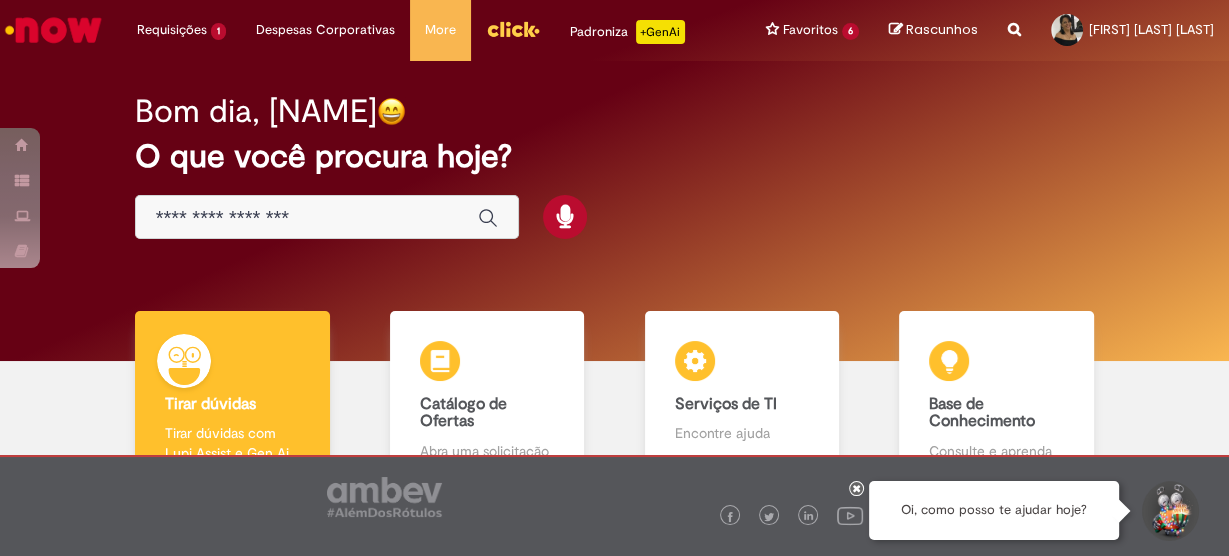 click at bounding box center (513, 29) 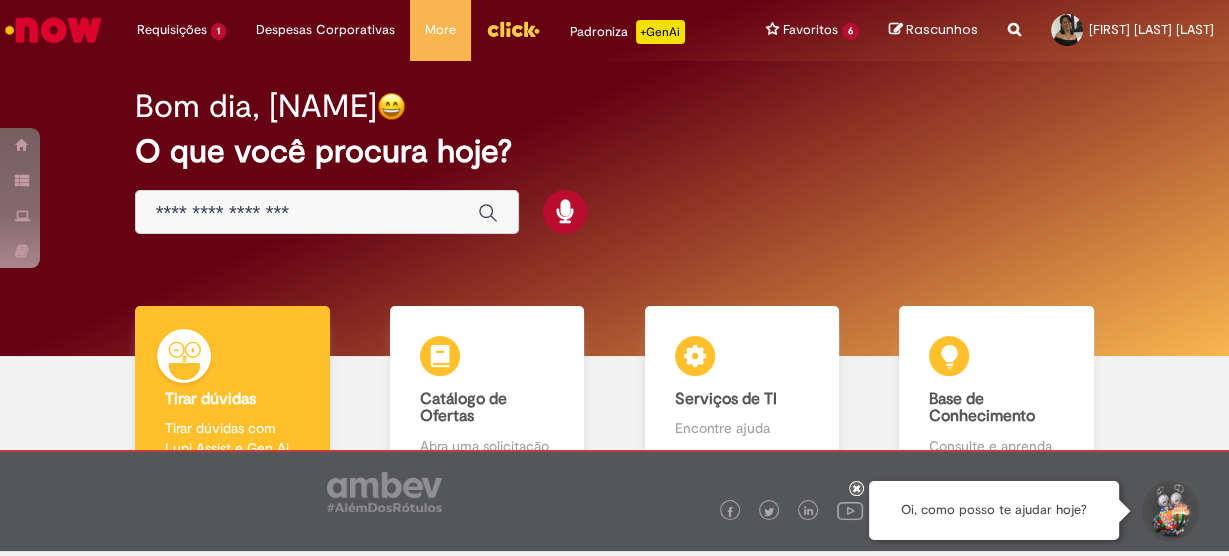 scroll, scrollTop: 0, scrollLeft: 0, axis: both 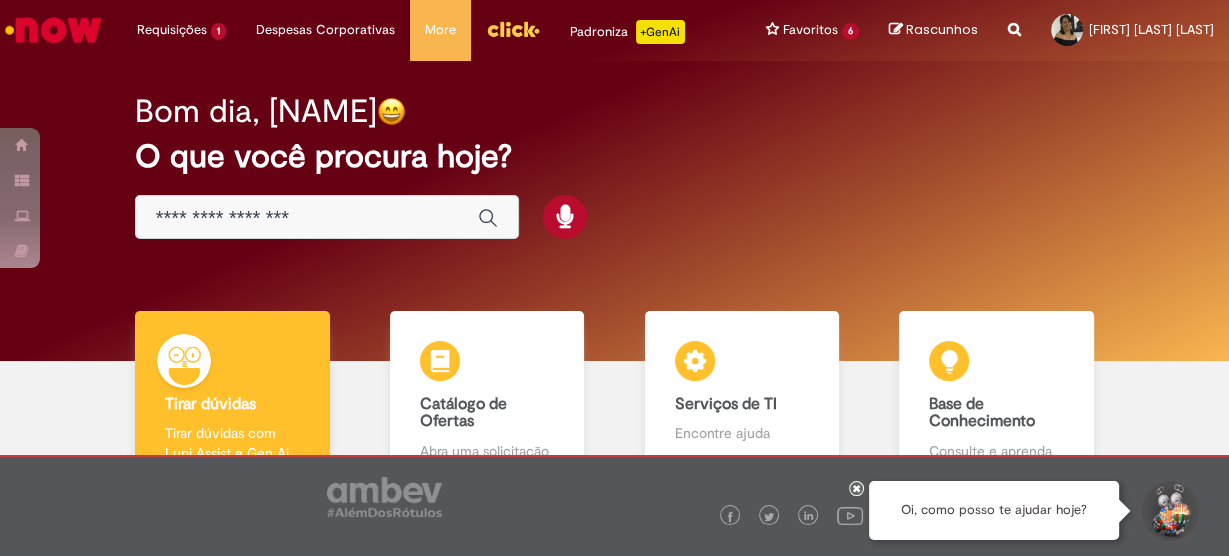 click at bounding box center [307, 218] 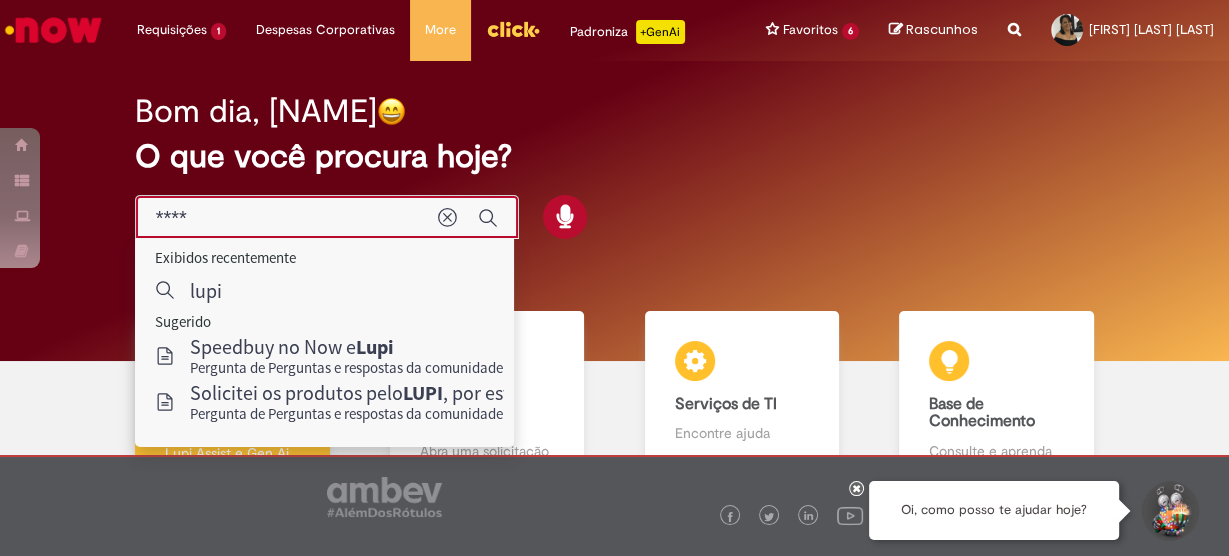 type on "****" 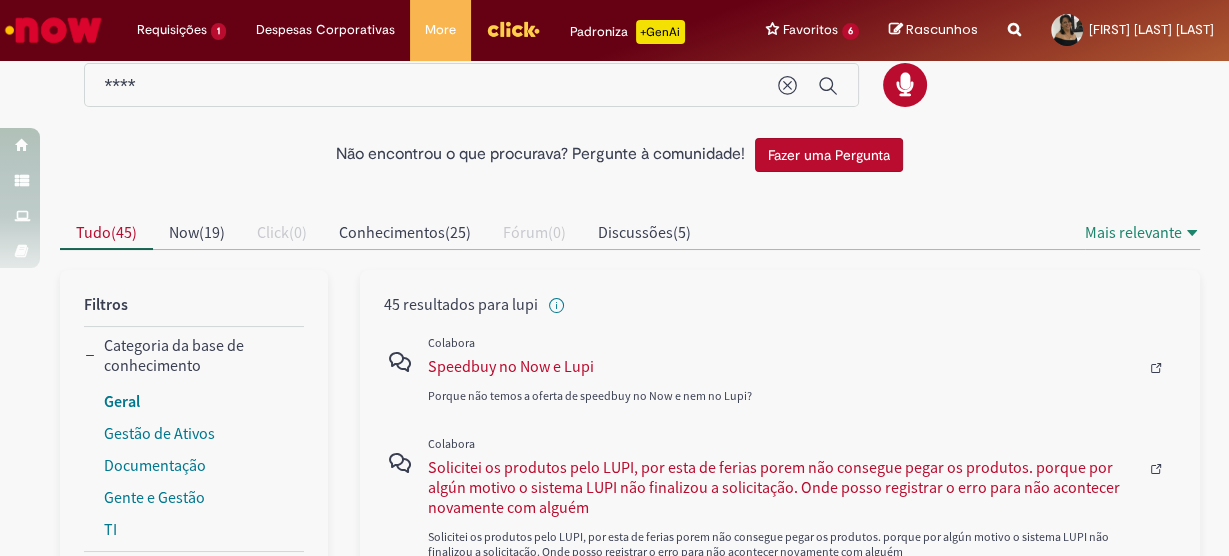 scroll, scrollTop: 80, scrollLeft: 0, axis: vertical 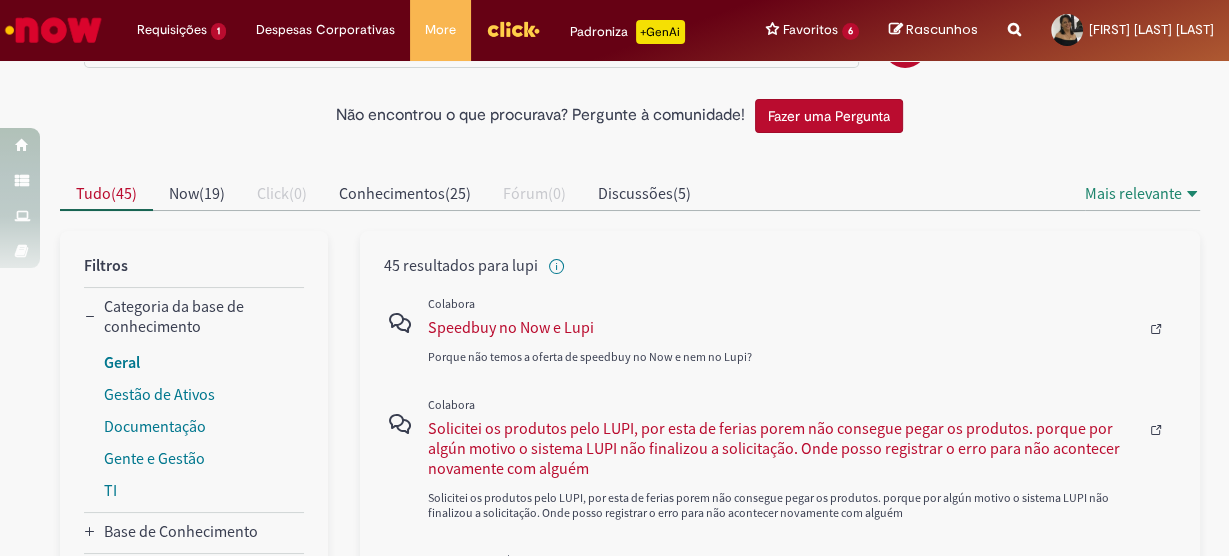 click on "Documentação" at bounding box center [155, 426] 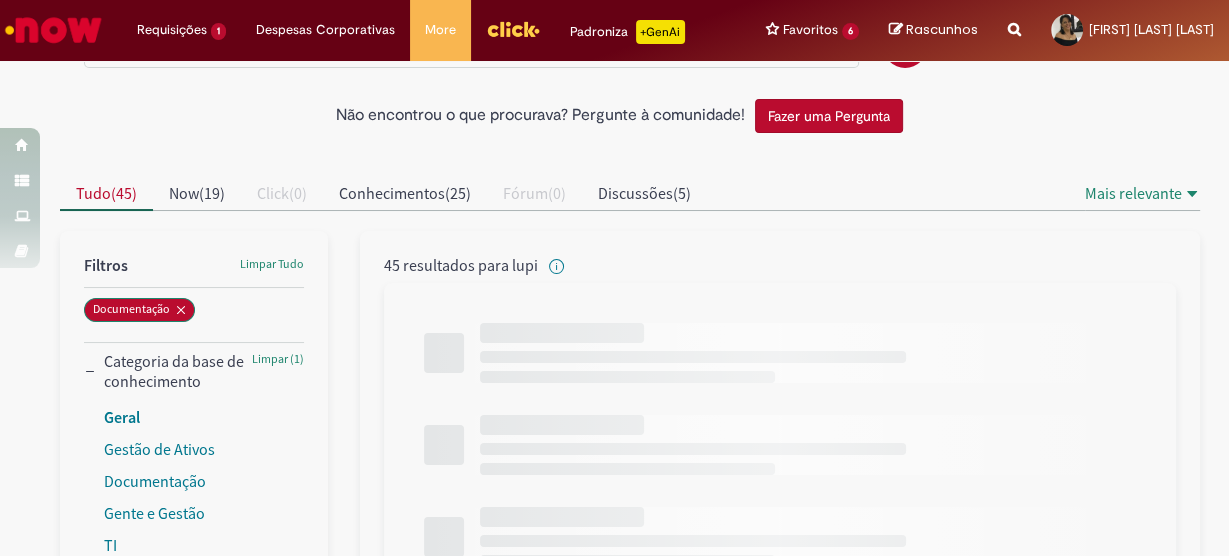 scroll, scrollTop: 35, scrollLeft: 0, axis: vertical 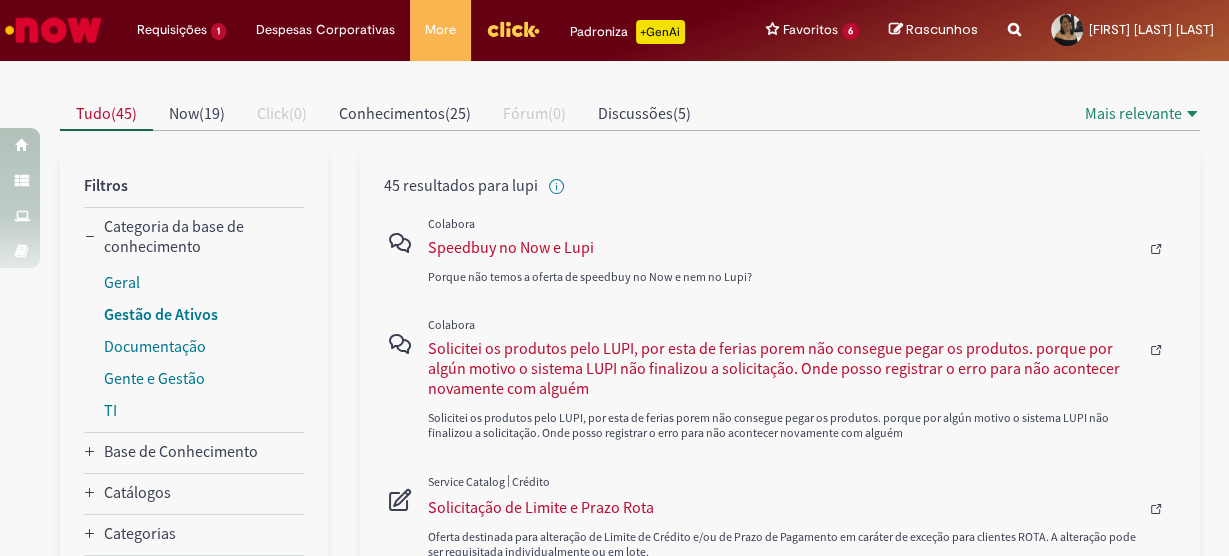 click on "Gestão de Ativos" at bounding box center (161, 314) 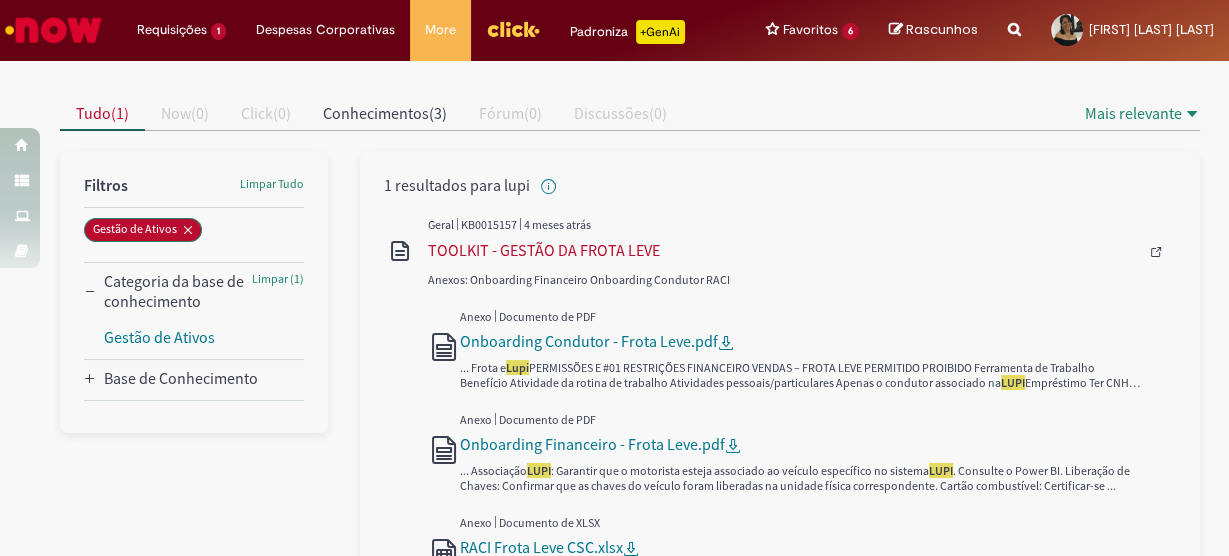 scroll, scrollTop: 160, scrollLeft: 0, axis: vertical 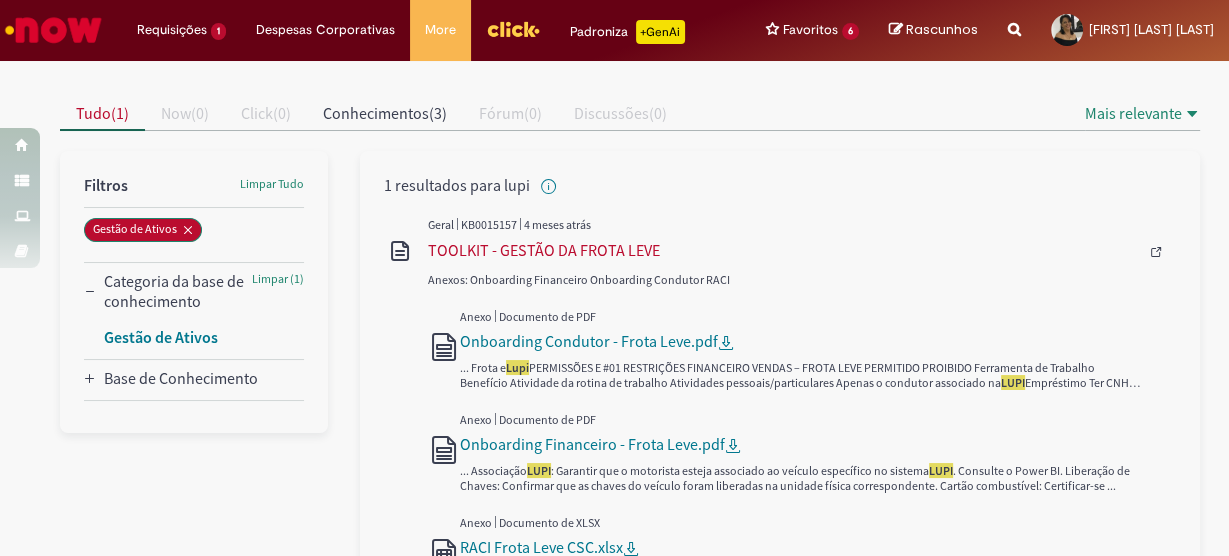 click on "Gestão de Ativos" at bounding box center (161, 337) 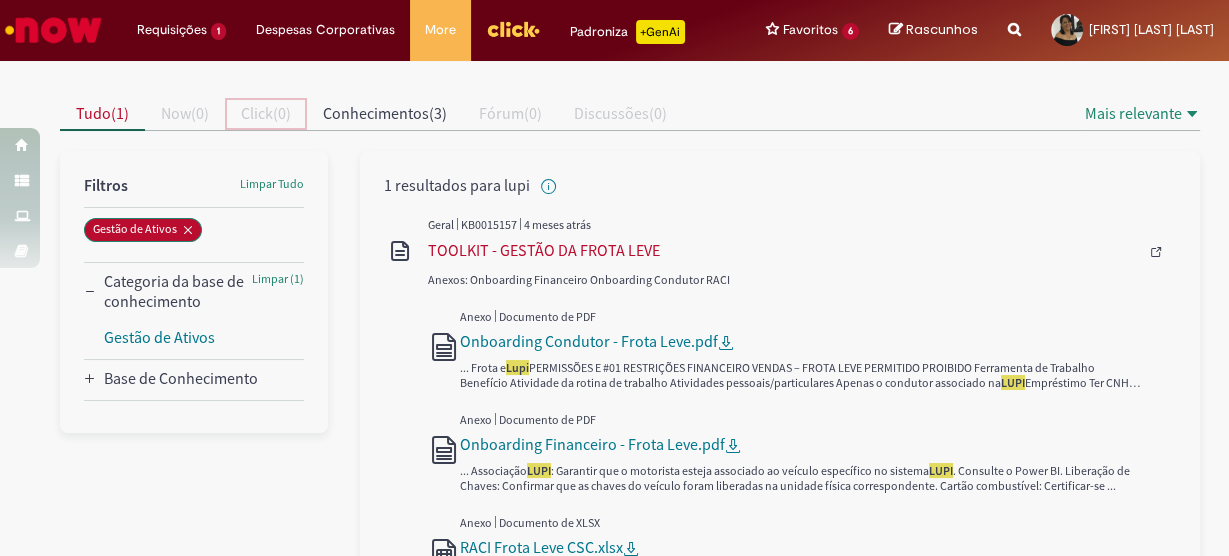 click on "Click" at bounding box center [257, 113] 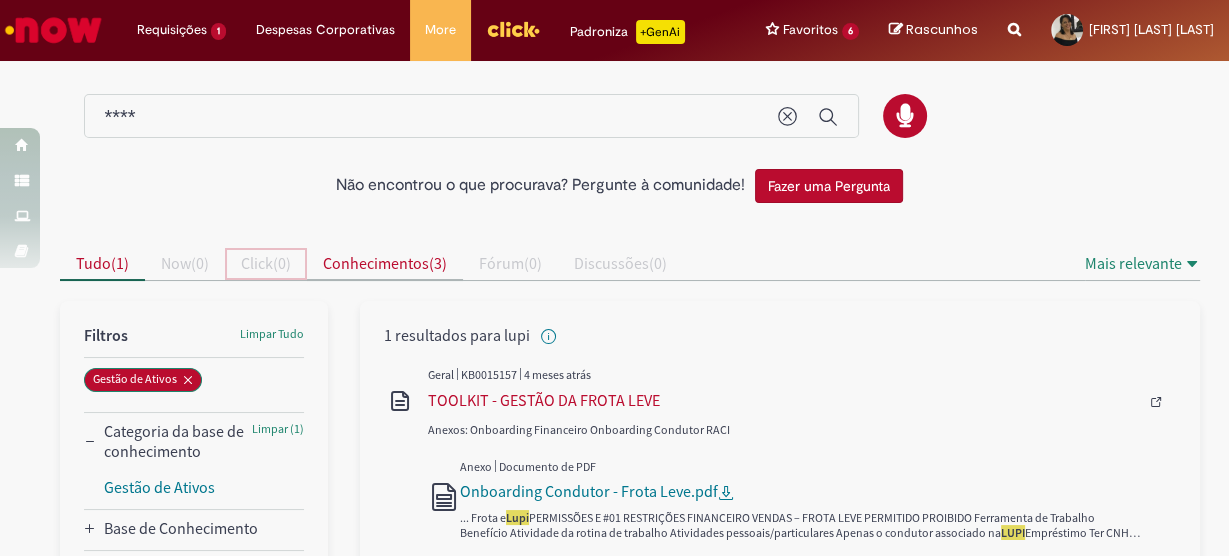 scroll, scrollTop: 0, scrollLeft: 0, axis: both 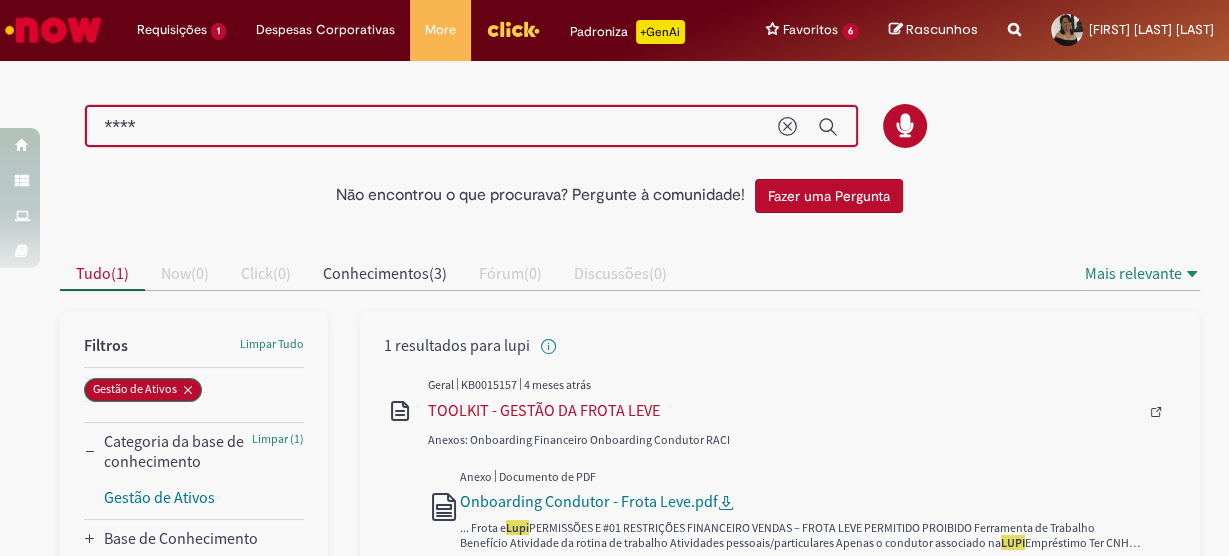 click on "****" at bounding box center [431, 127] 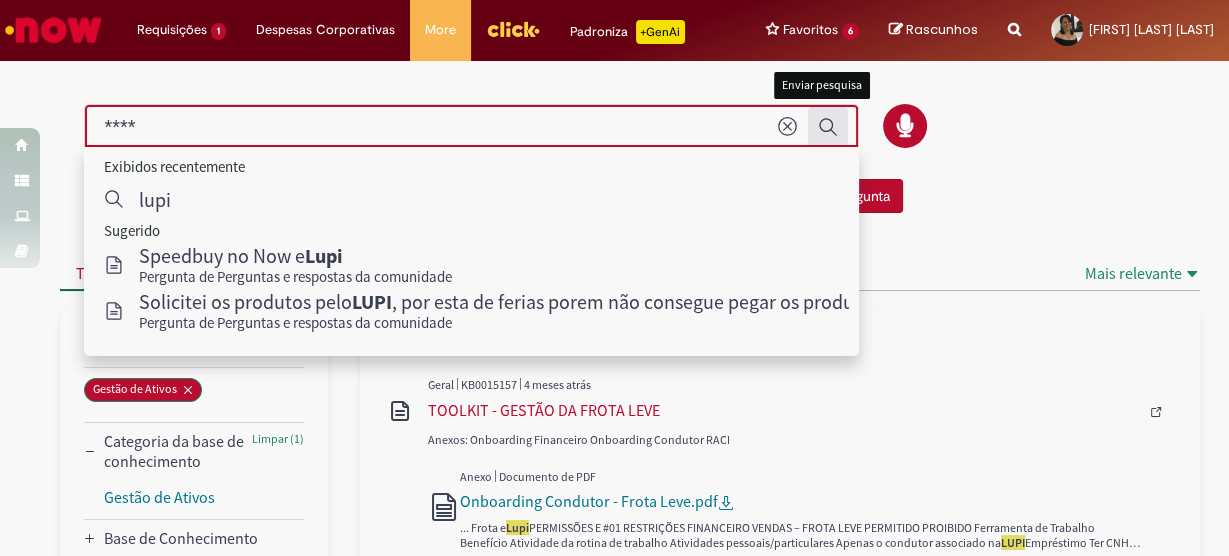 click 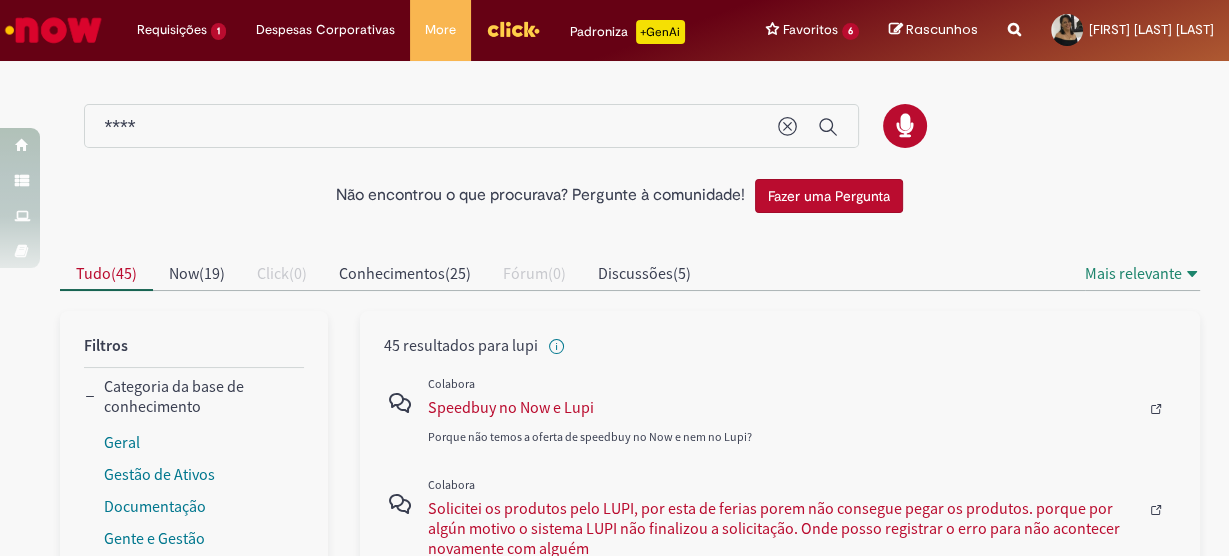 click on "****" at bounding box center (431, 127) 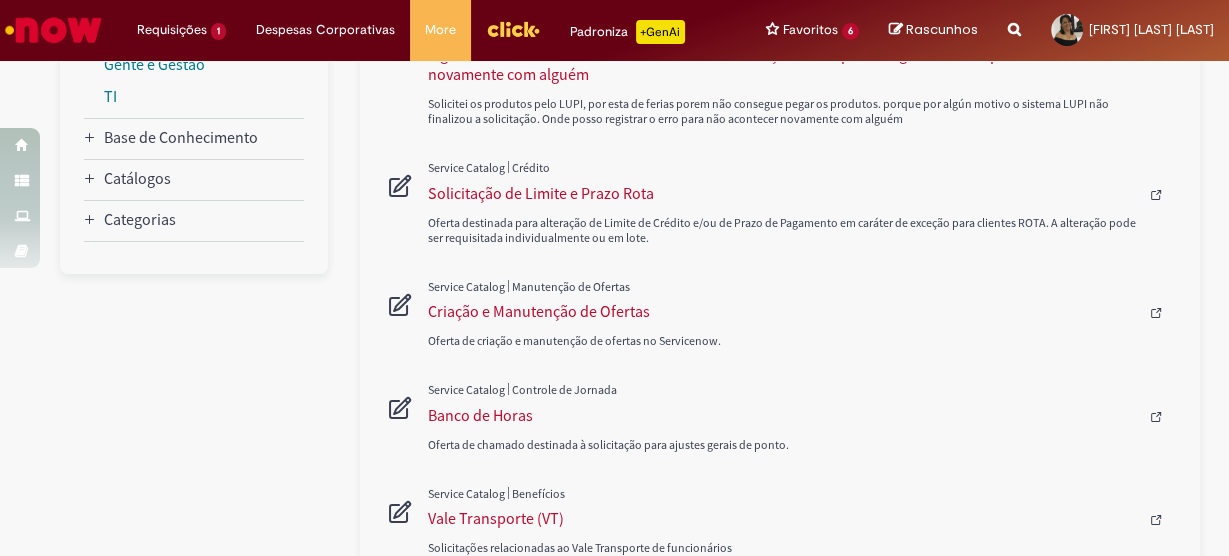 scroll, scrollTop: 314, scrollLeft: 0, axis: vertical 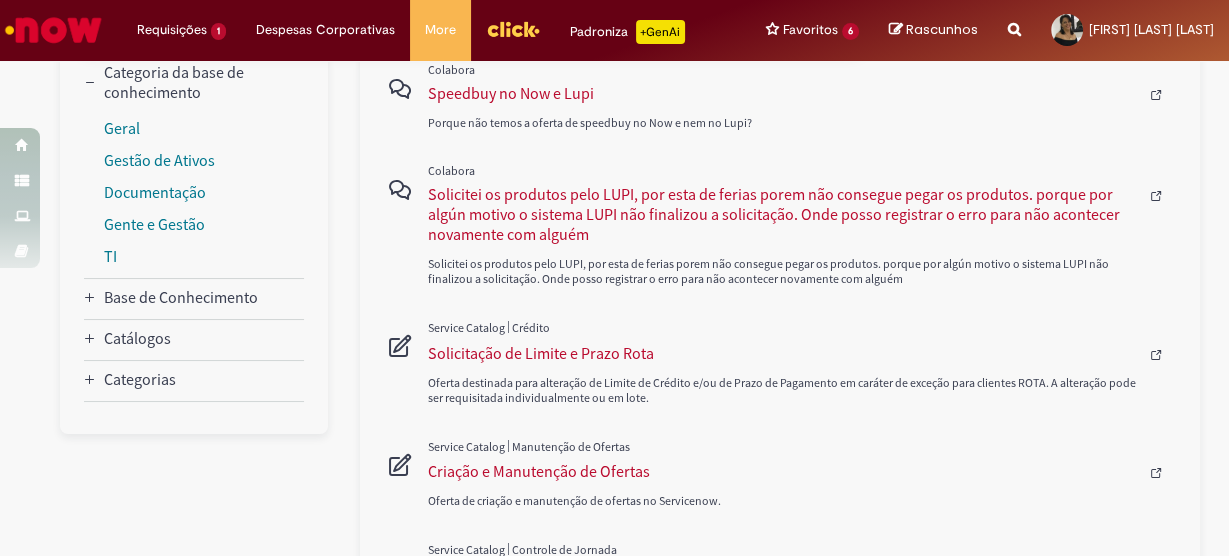 type on "****" 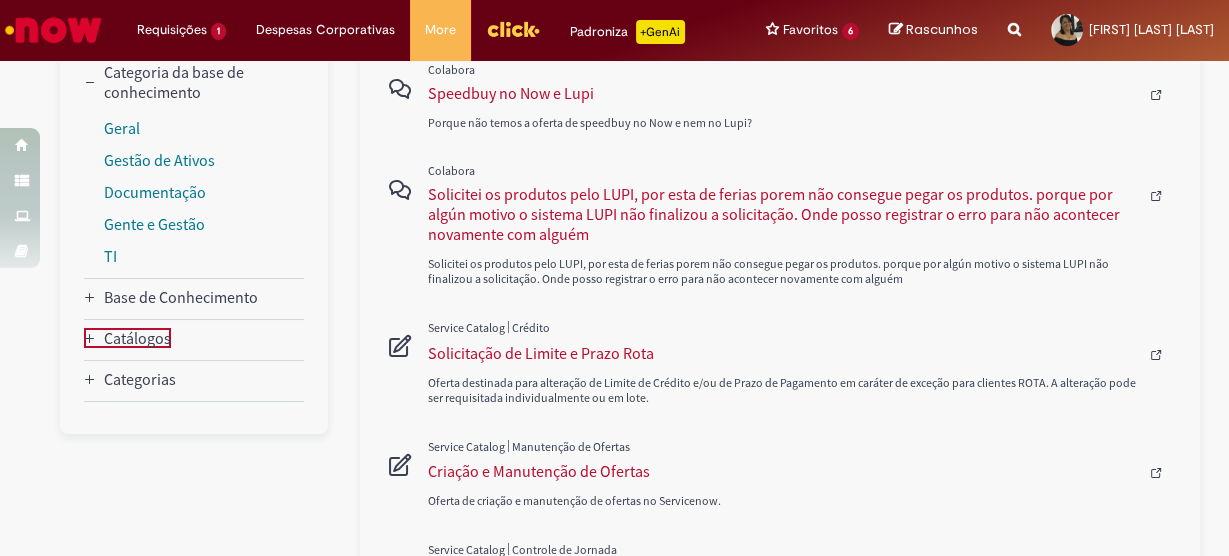 click on "Catálogos" at bounding box center [137, 338] 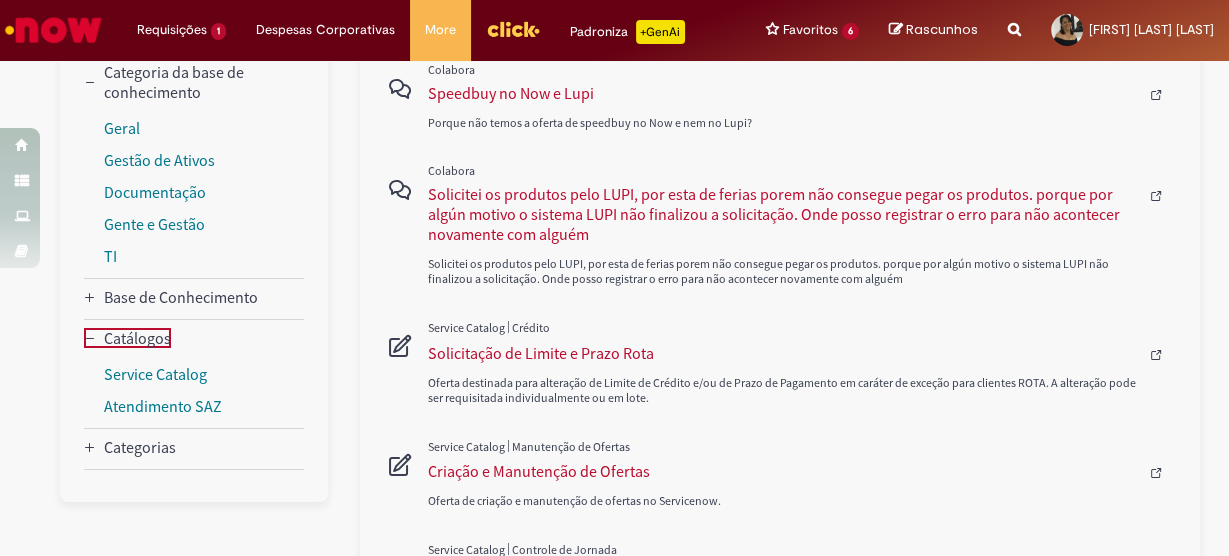 click on "Catálogos" at bounding box center (137, 338) 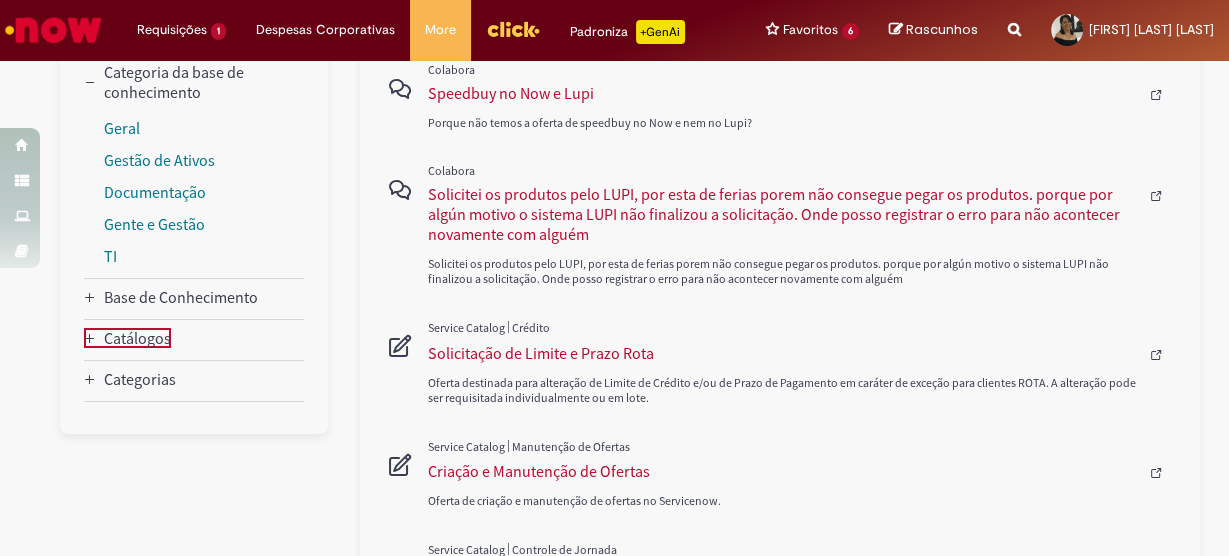 click on "Categorias" at bounding box center [140, 379] 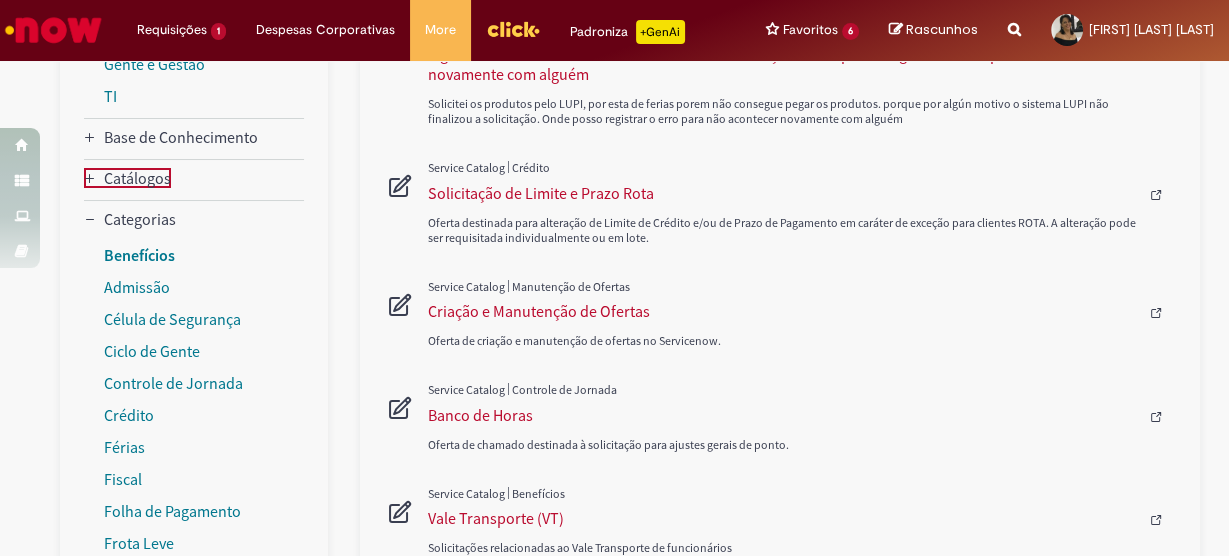 scroll, scrollTop: 554, scrollLeft: 0, axis: vertical 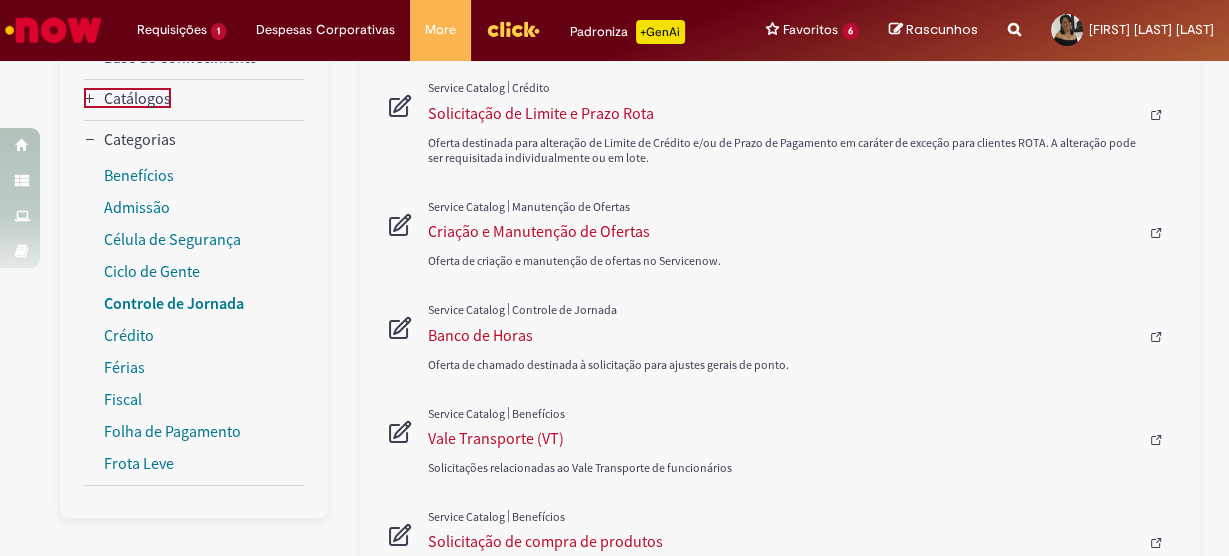 click on "Controle de Jornada" at bounding box center (174, 303) 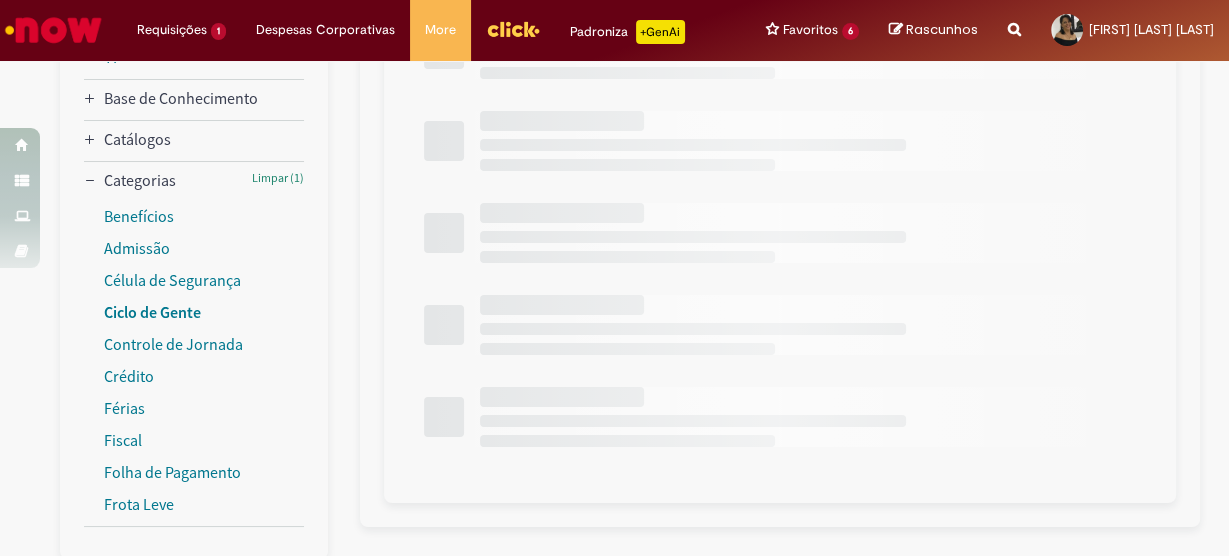 scroll, scrollTop: 51, scrollLeft: 0, axis: vertical 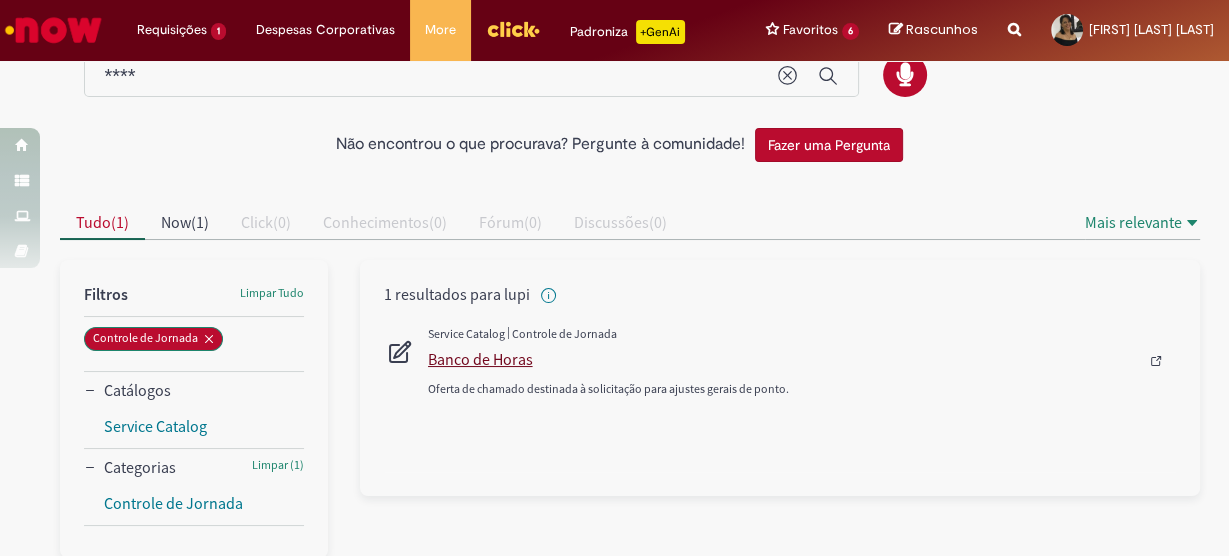 click on "Banco de Horas" at bounding box center [783, 359] 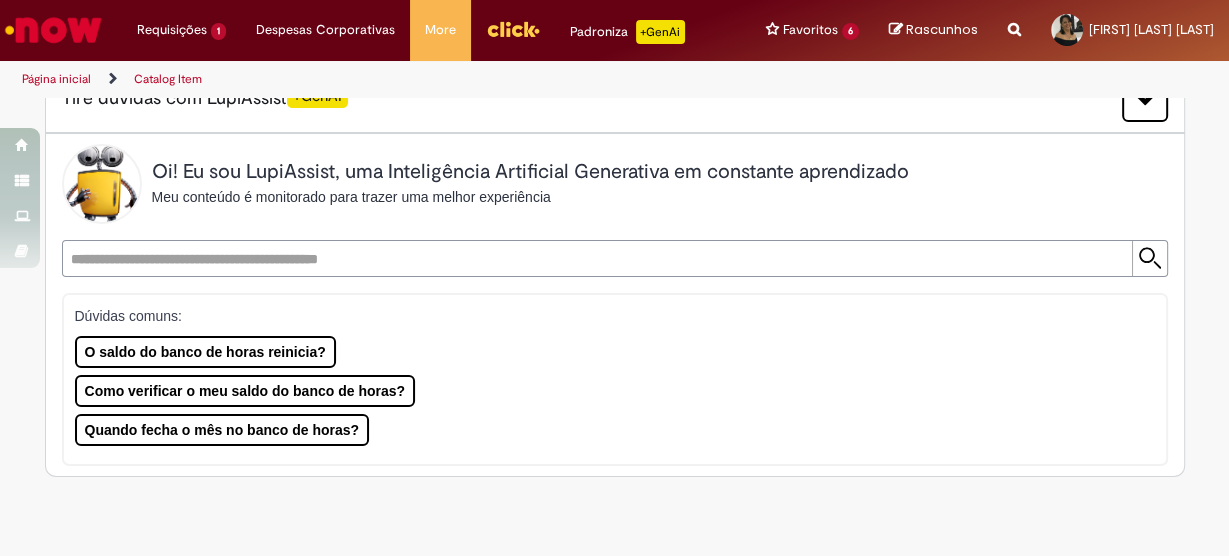 scroll, scrollTop: 0, scrollLeft: 0, axis: both 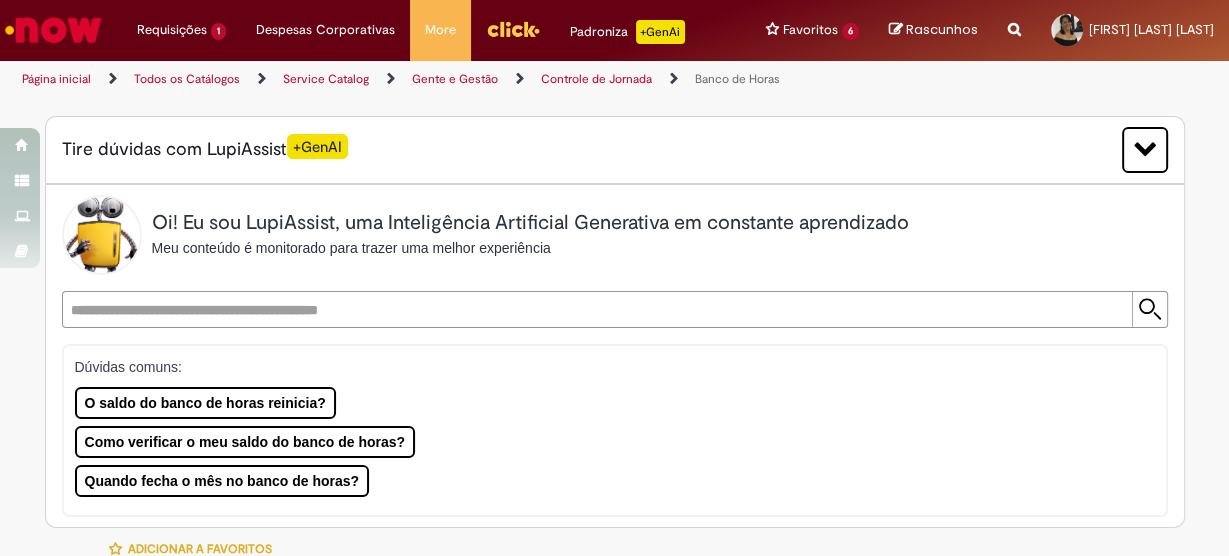 type on "********" 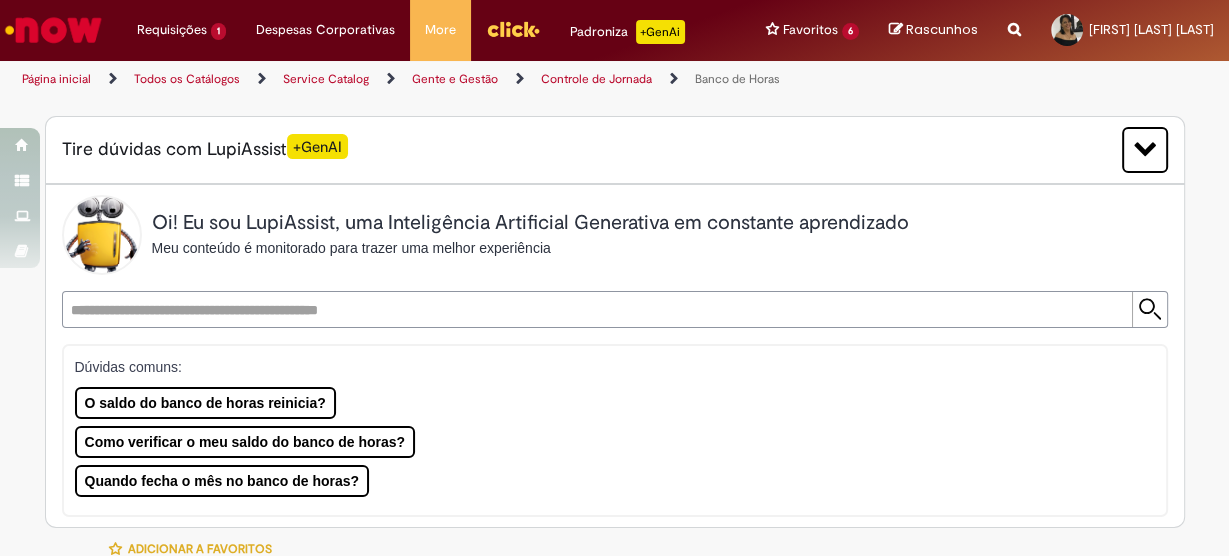 type on "**********" 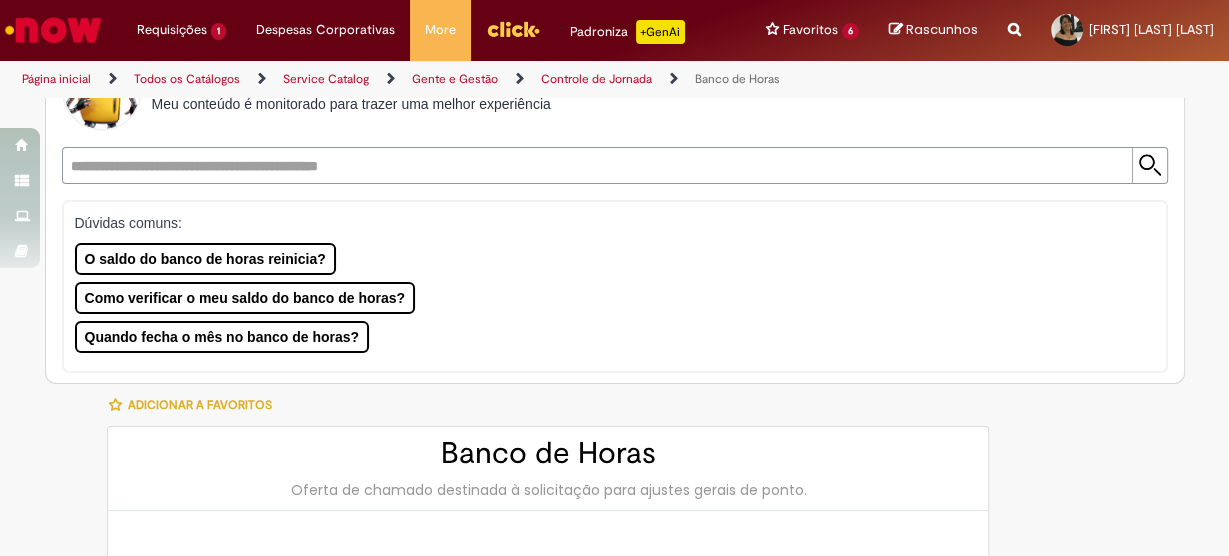 scroll, scrollTop: 129, scrollLeft: 0, axis: vertical 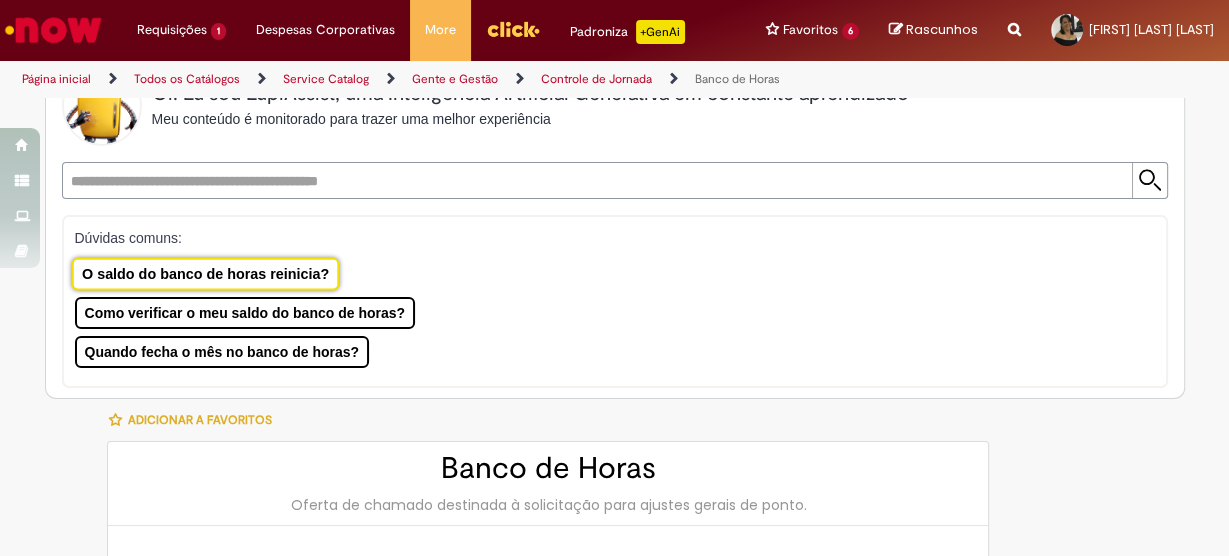 click on "O saldo do banco de horas reinicia?" at bounding box center [205, 273] 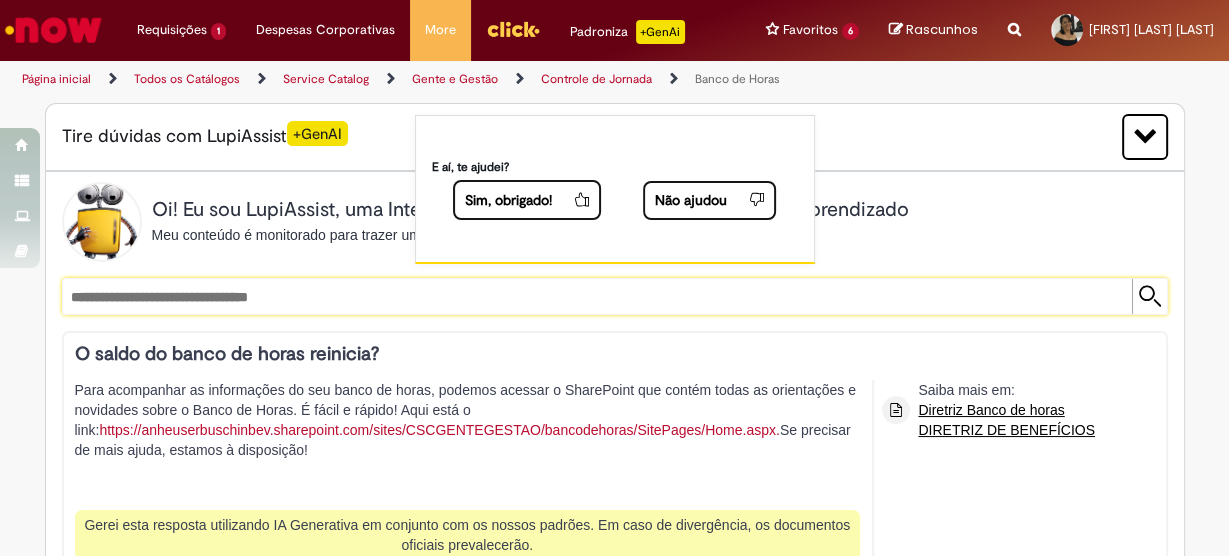 scroll, scrollTop: 0, scrollLeft: 0, axis: both 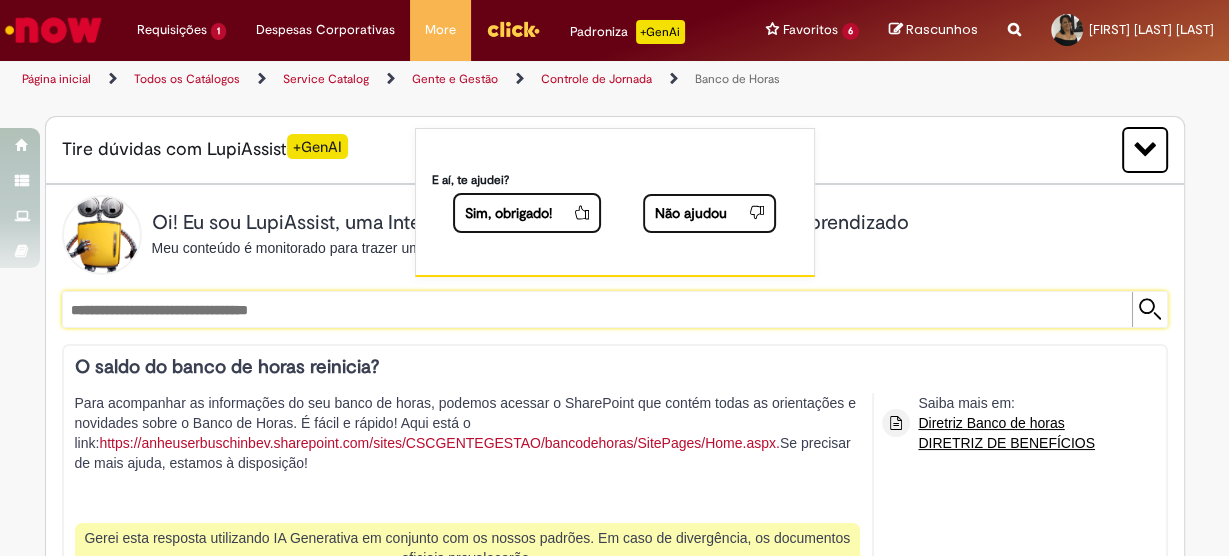 click on "E aí, te ajudei?
Sim, obrigado!
Não ajudou" at bounding box center [615, 203] 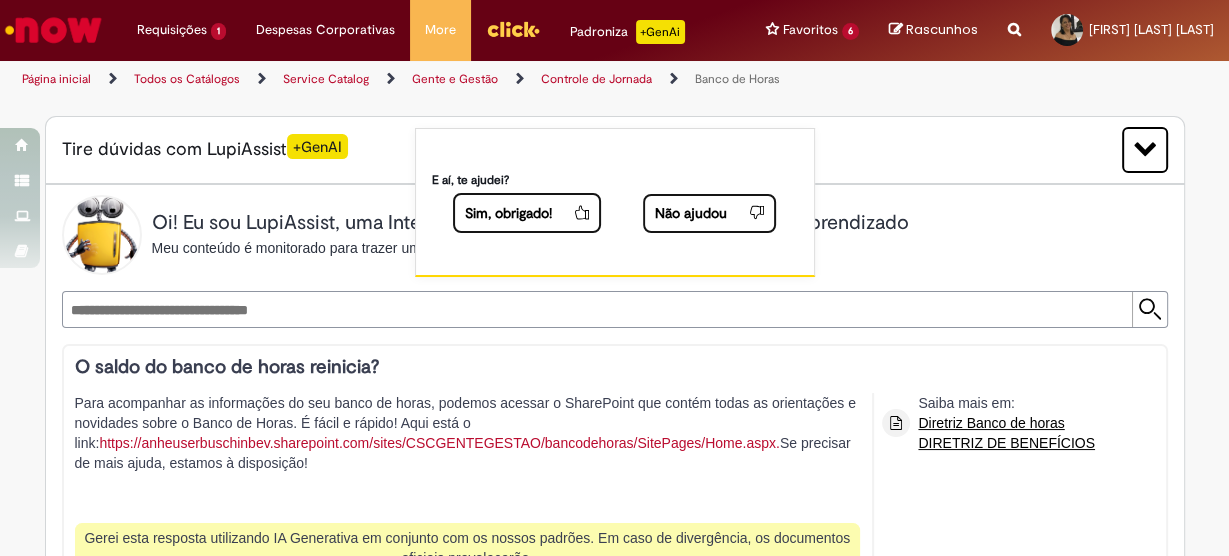 click on "Todos os Catálogos" at bounding box center [187, 79] 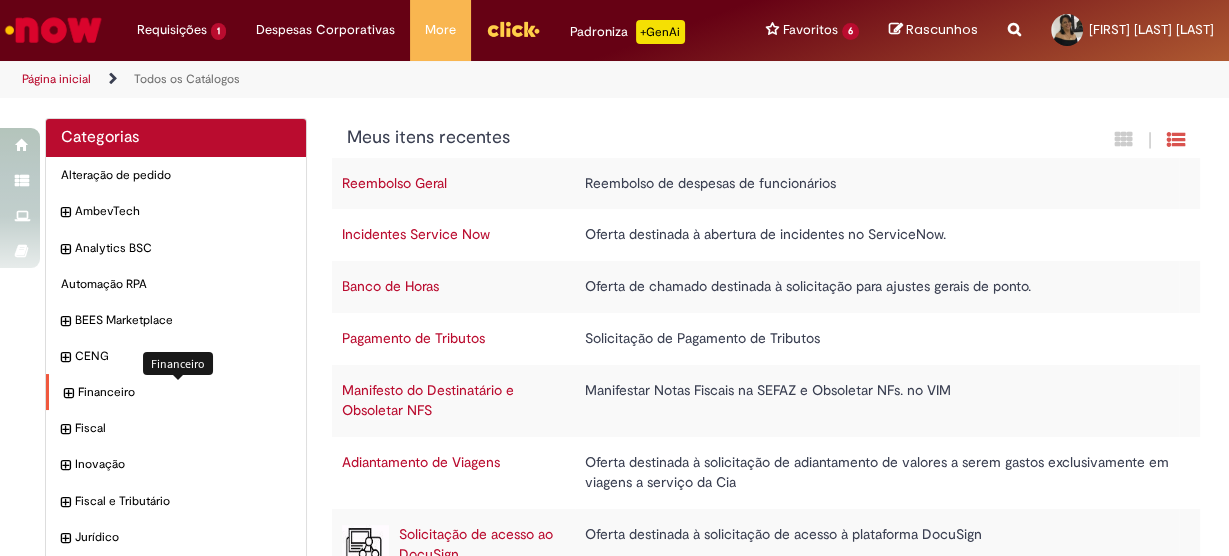 click on "Financeiro
Itens" at bounding box center (185, 392) 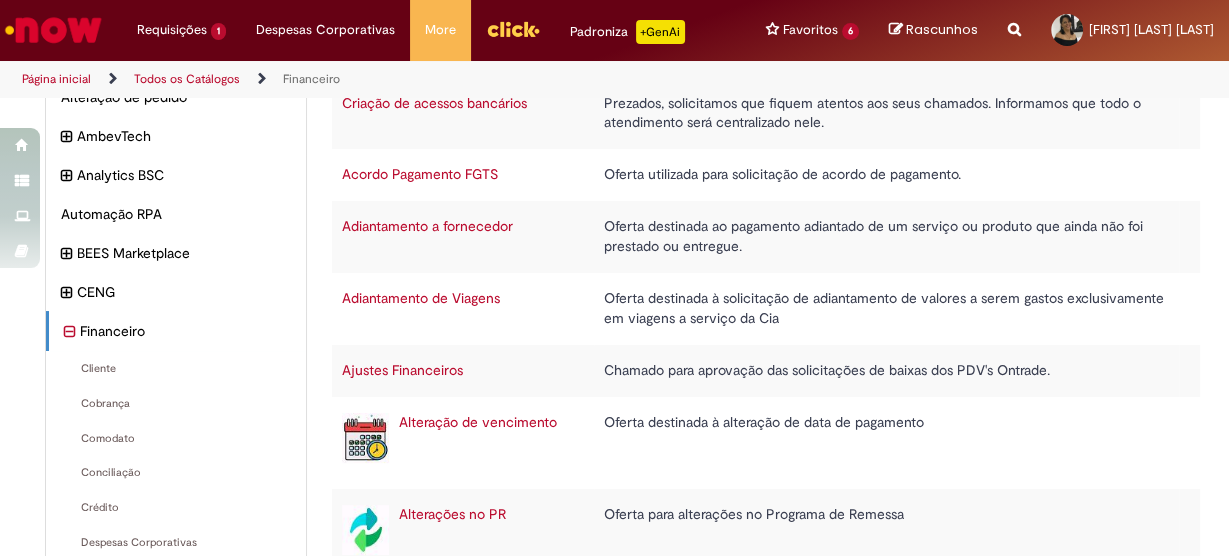 scroll, scrollTop: 0, scrollLeft: 0, axis: both 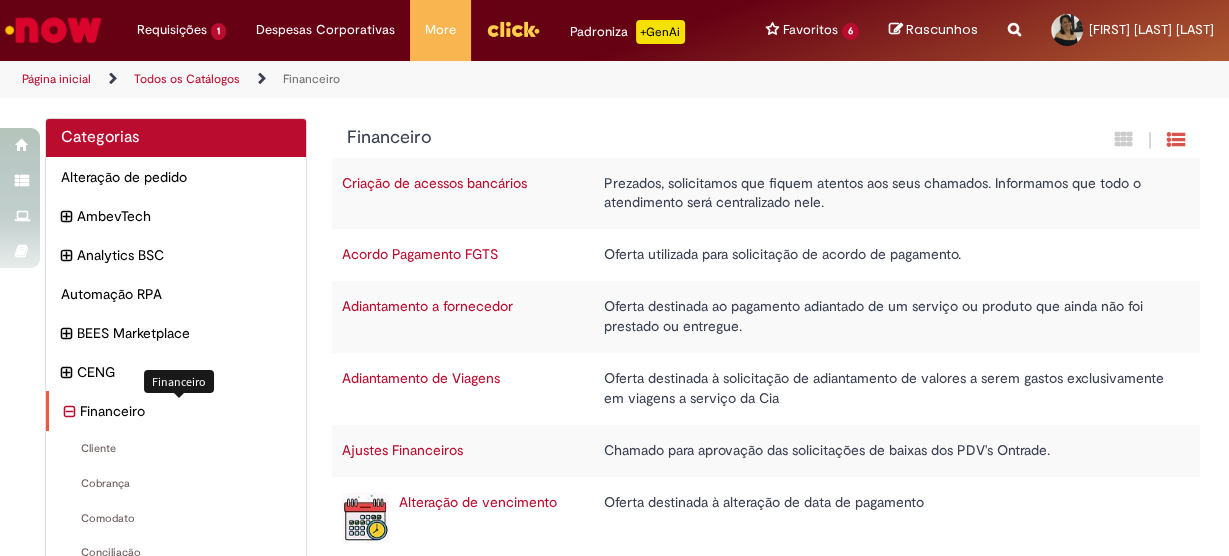 click on "Financeiro
Itens" at bounding box center [186, 411] 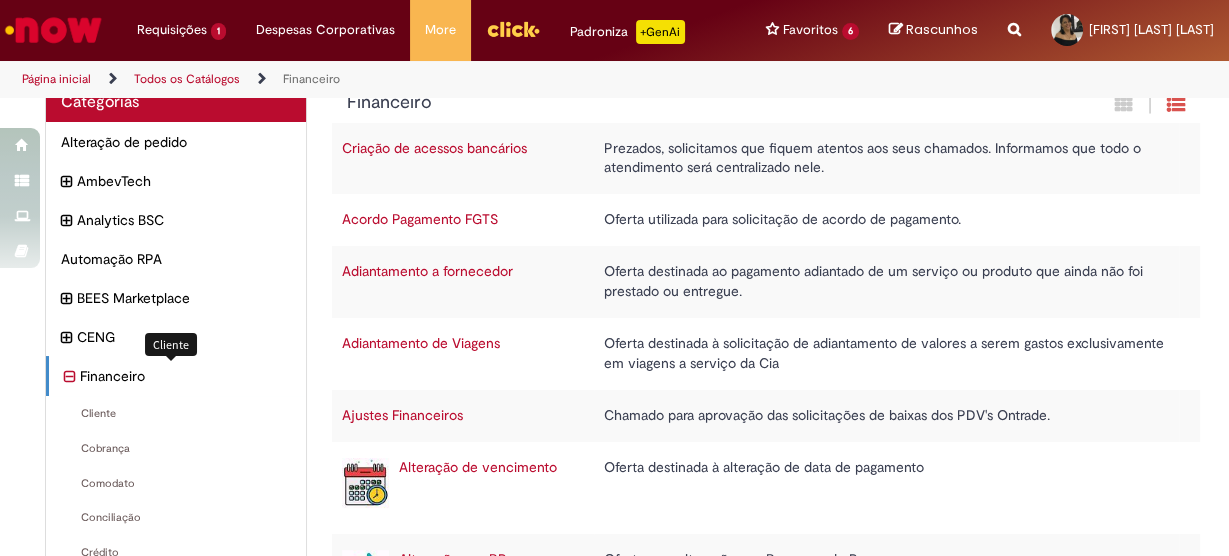 scroll, scrollTop: 0, scrollLeft: 0, axis: both 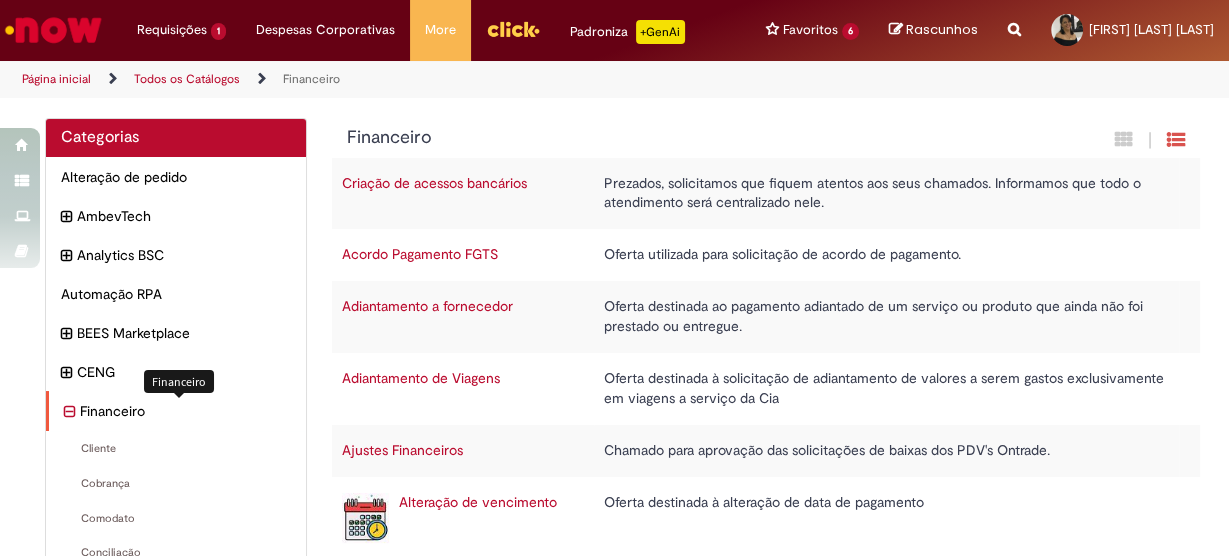 click on "Financeiro
Itens" at bounding box center [186, 411] 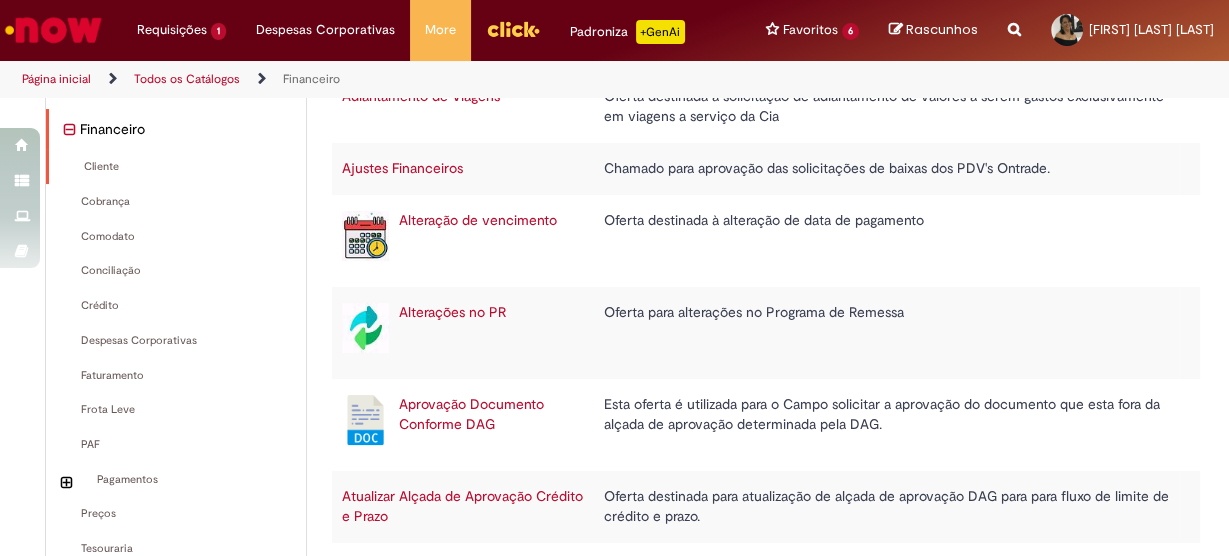 scroll, scrollTop: 320, scrollLeft: 0, axis: vertical 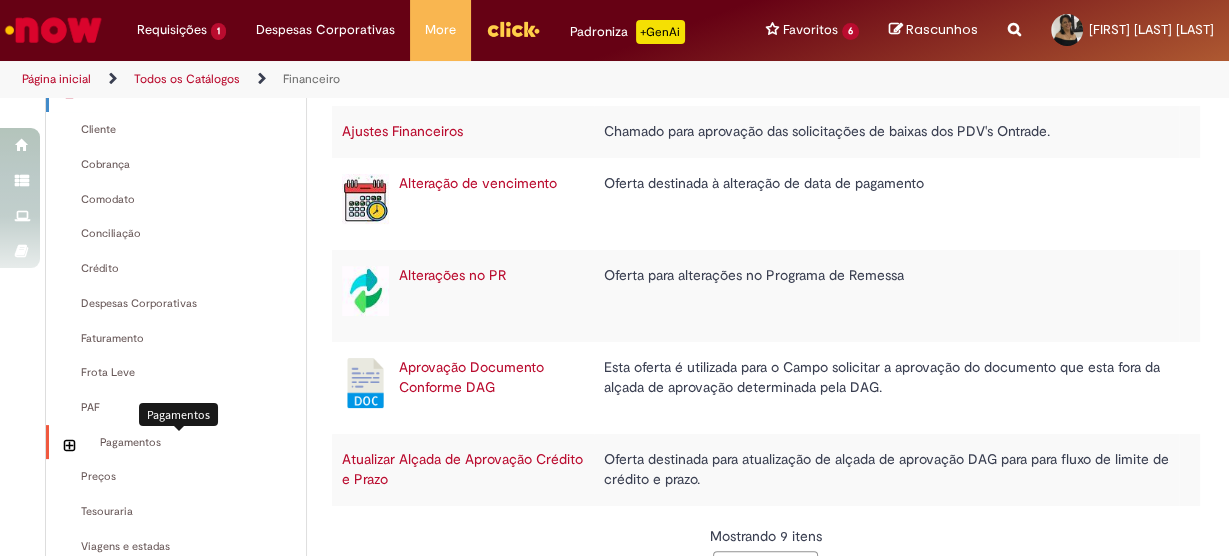 click on "Pagamentos
Itens" at bounding box center (186, 443) 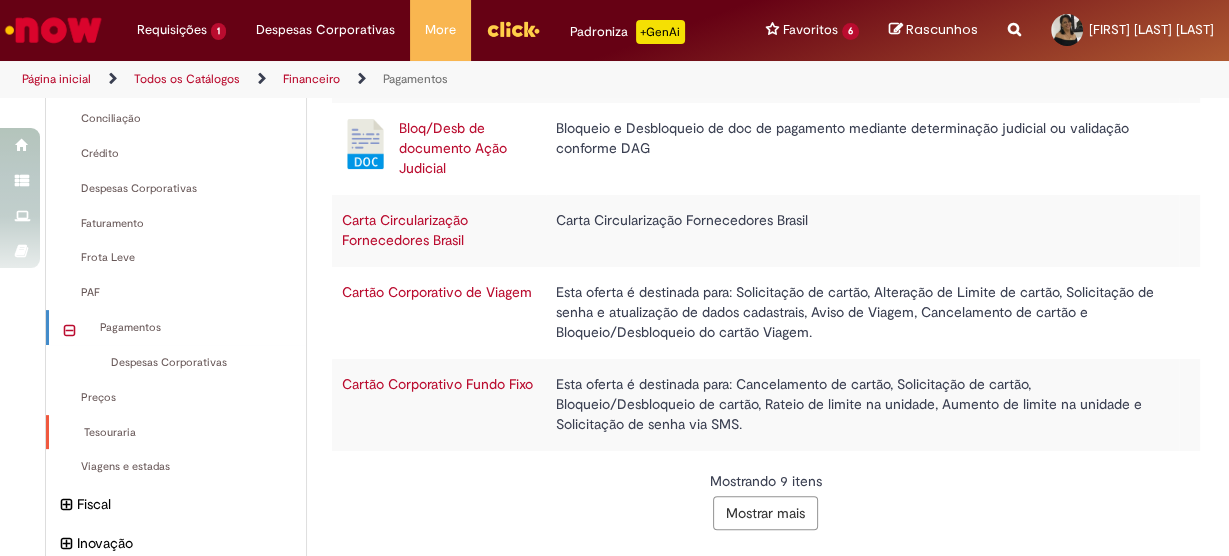 scroll, scrollTop: 514, scrollLeft: 0, axis: vertical 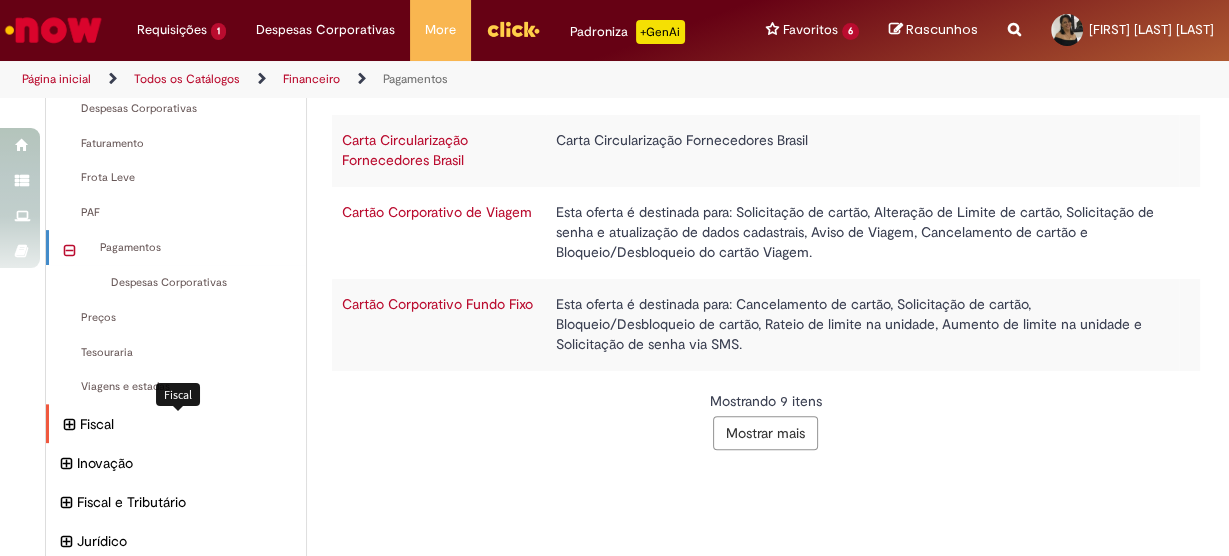 click on "Fiscal
Itens" at bounding box center (186, 424) 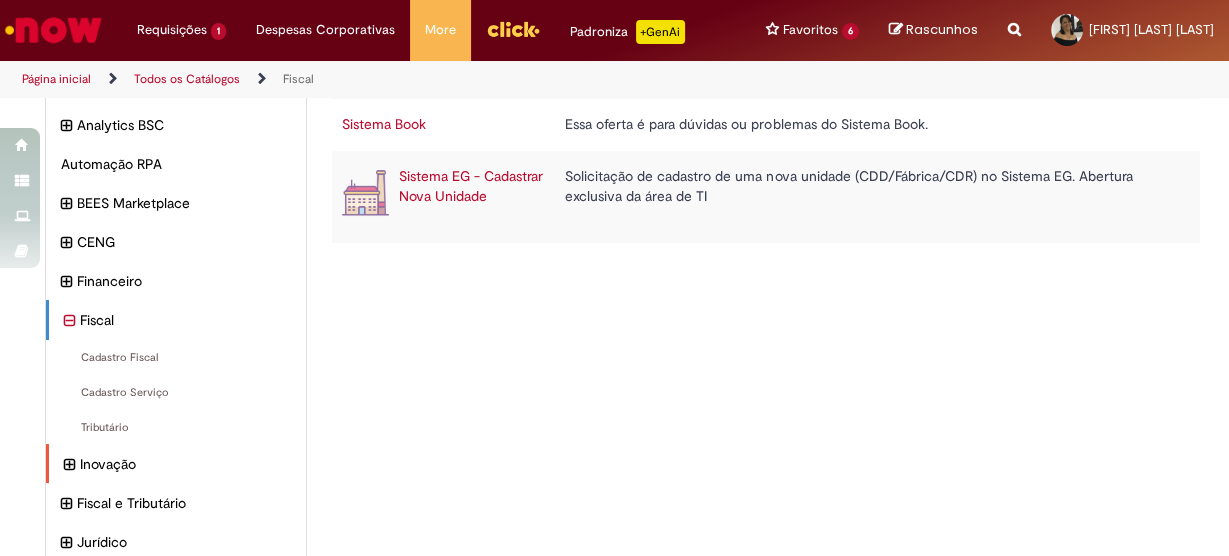 scroll, scrollTop: 129, scrollLeft: 0, axis: vertical 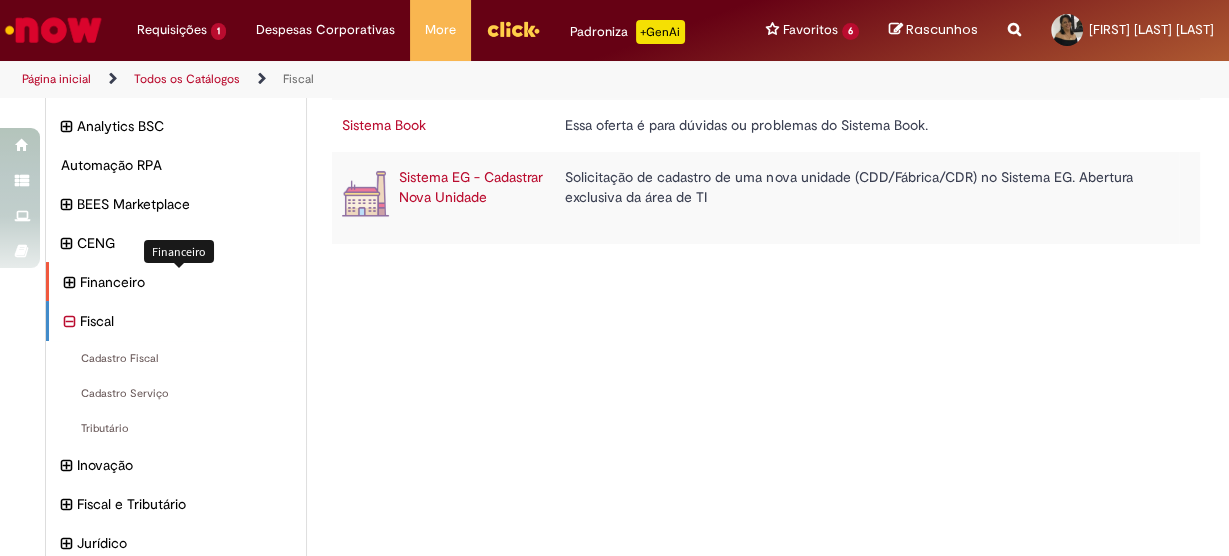 click on "Financeiro
Itens" at bounding box center [186, 282] 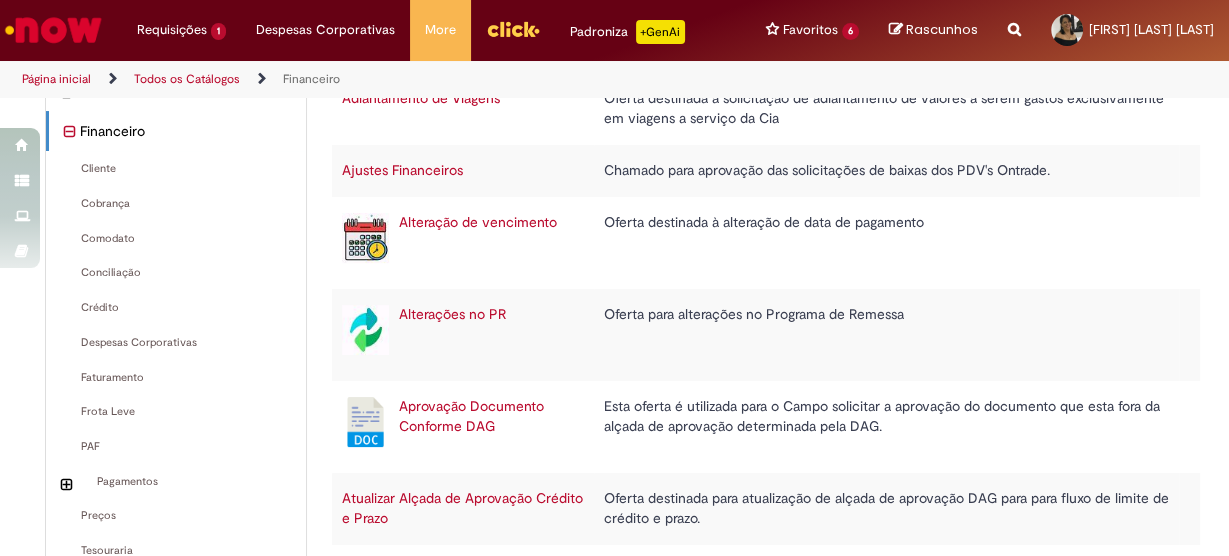 scroll, scrollTop: 320, scrollLeft: 0, axis: vertical 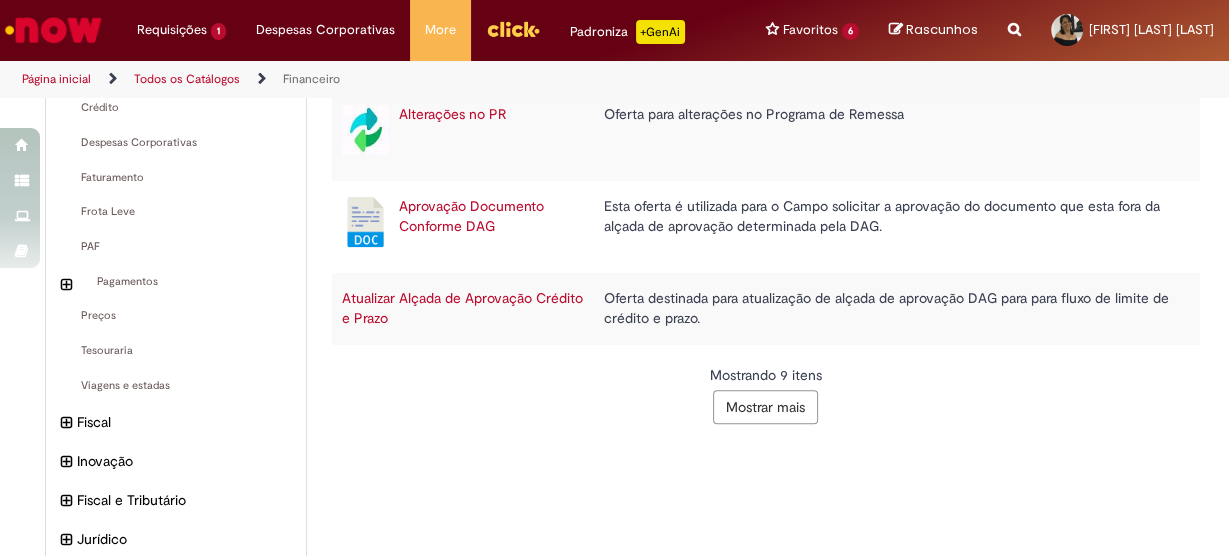 click on "Mostrar mais" at bounding box center (765, 407) 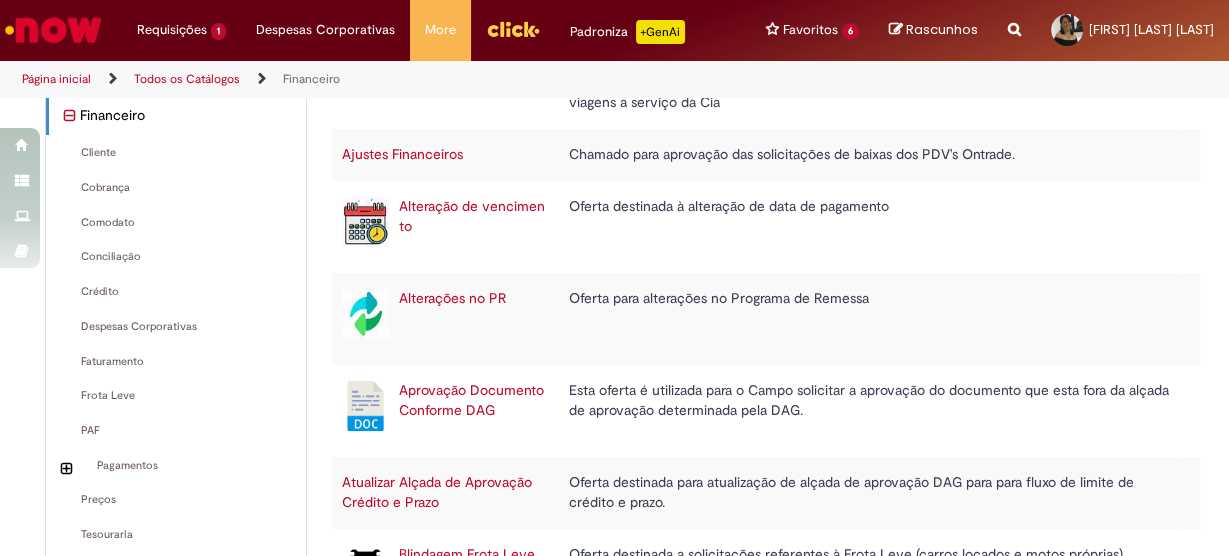scroll, scrollTop: 0, scrollLeft: 0, axis: both 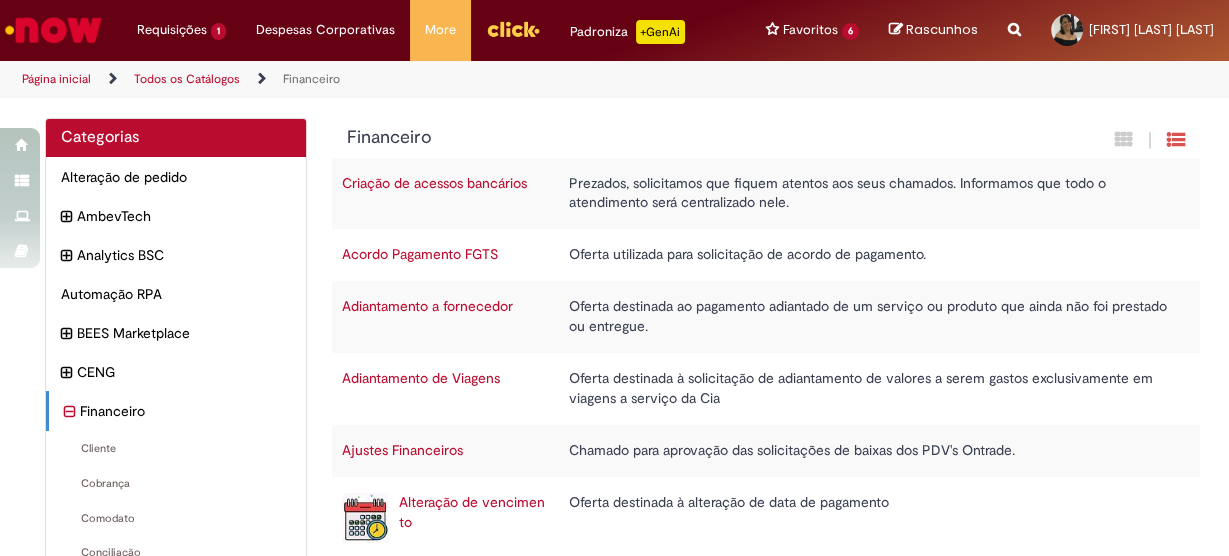 click on "Oferta destinada ao pagamento adiantado de um serviço ou produto que ainda não foi prestado ou entregue." at bounding box center (869, 317) 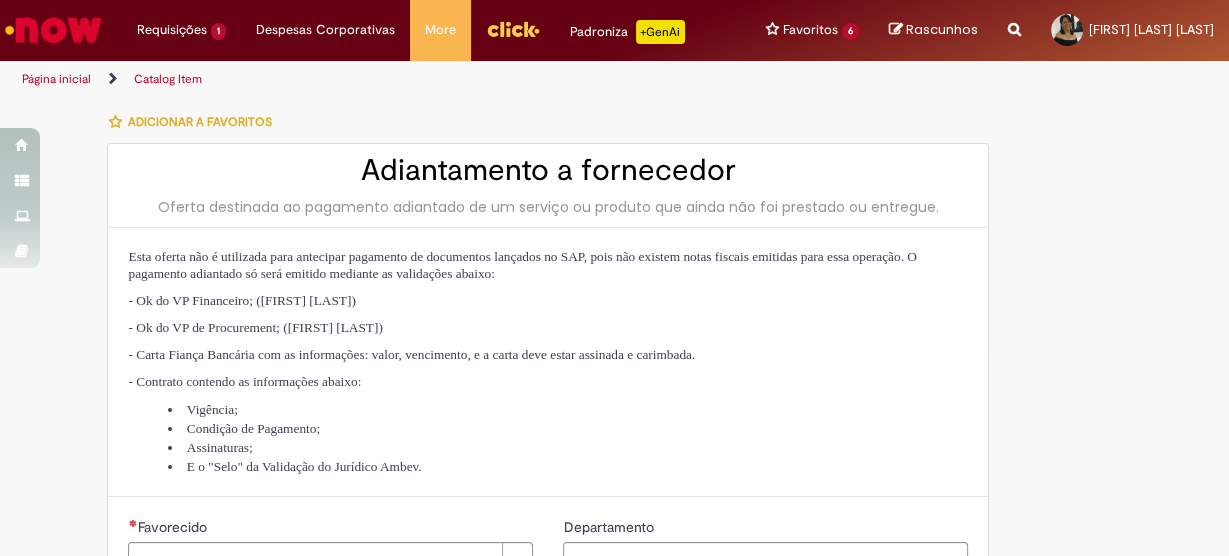 type on "********" 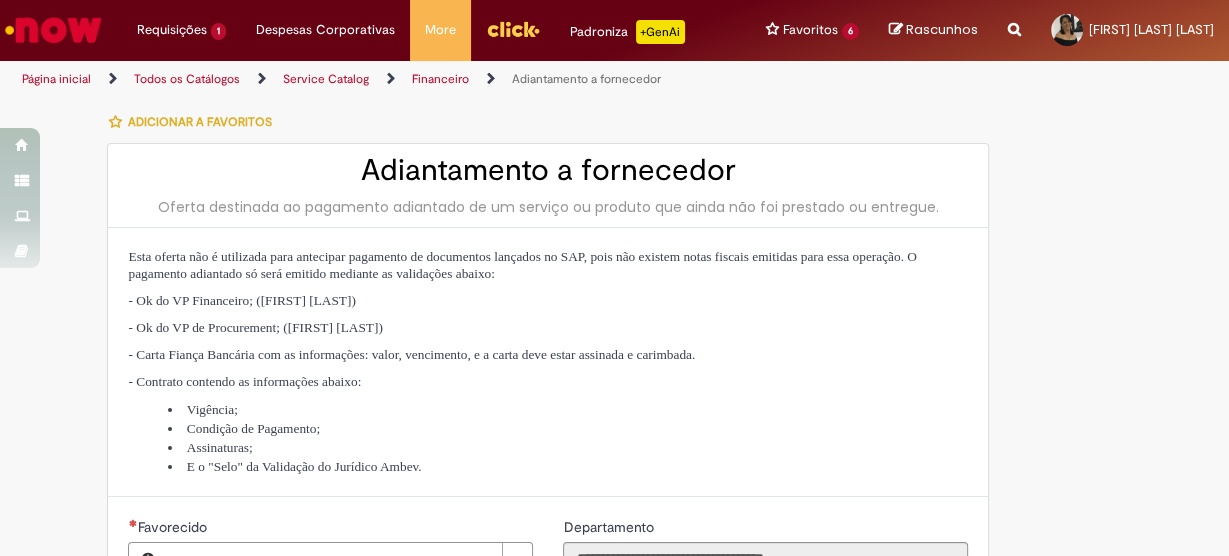 type on "**********" 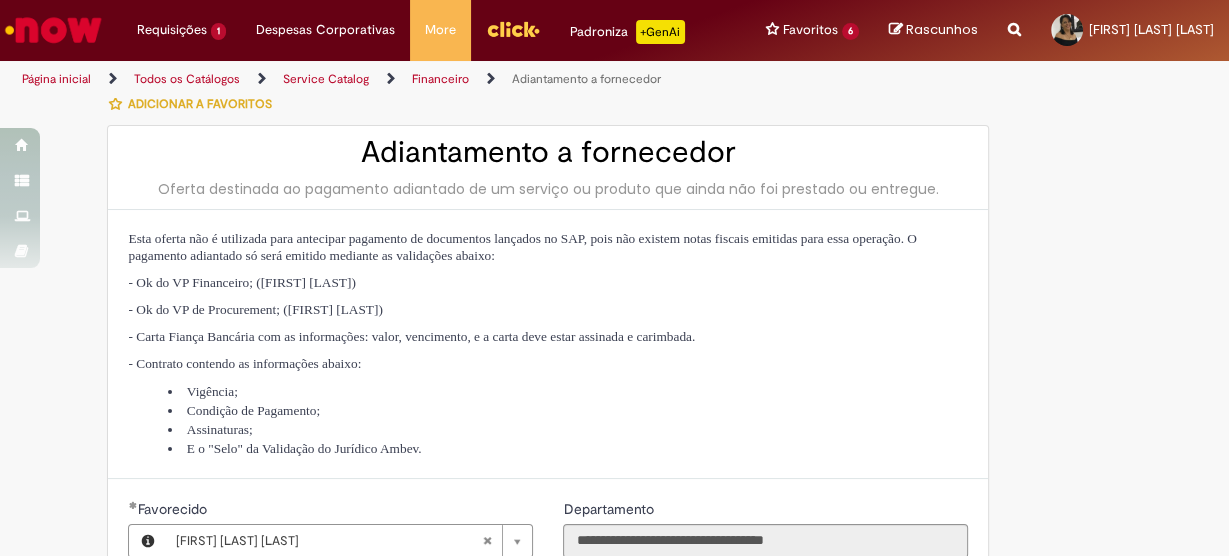 scroll, scrollTop: 0, scrollLeft: 0, axis: both 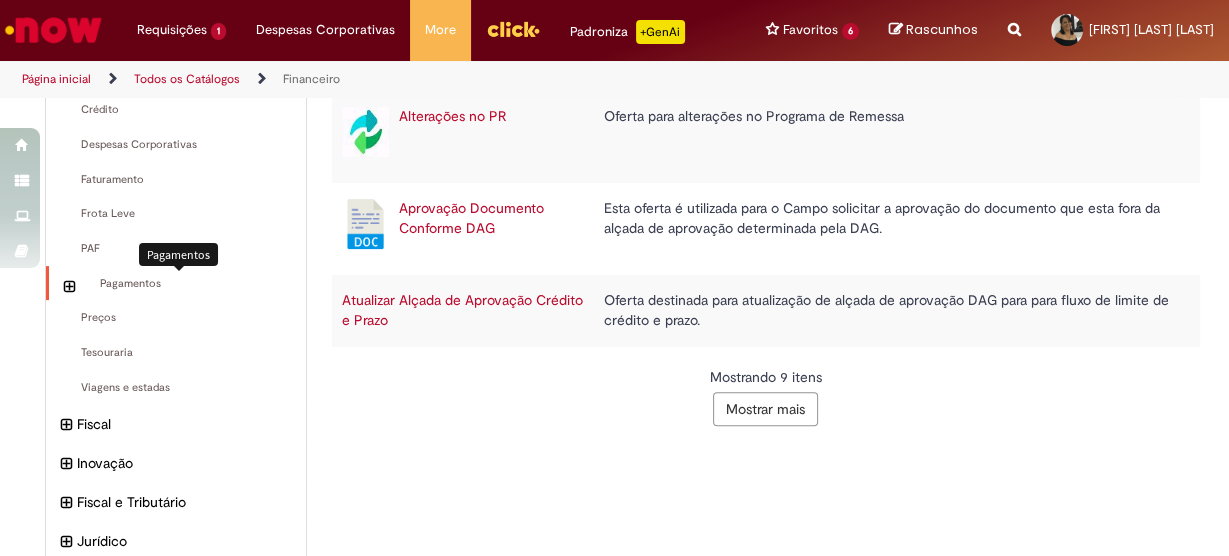 click on "Pagamentos
Itens" at bounding box center (186, 284) 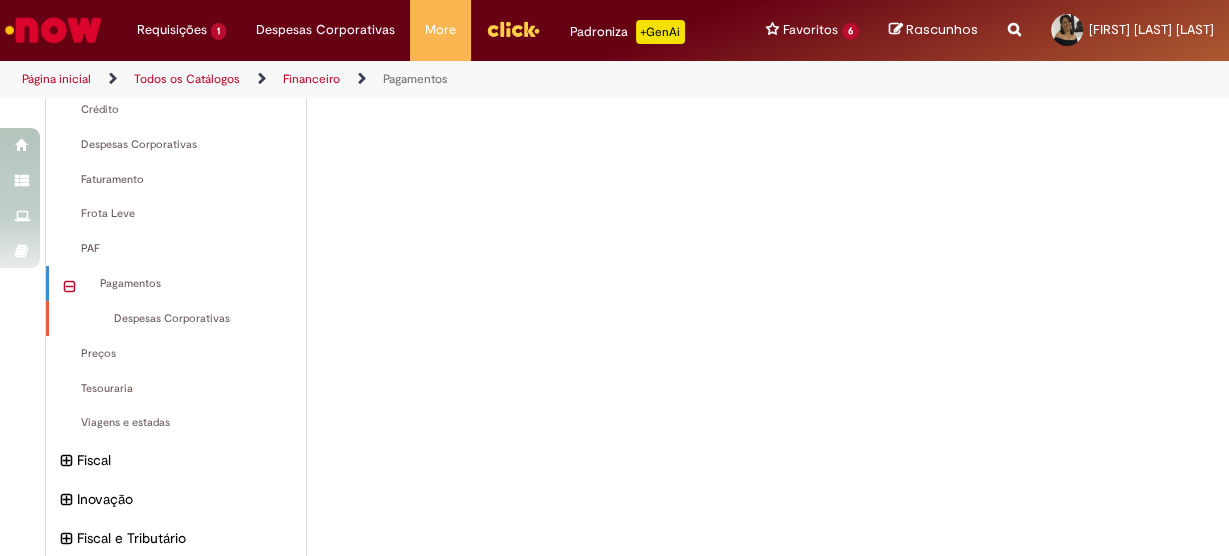 scroll, scrollTop: 434, scrollLeft: 0, axis: vertical 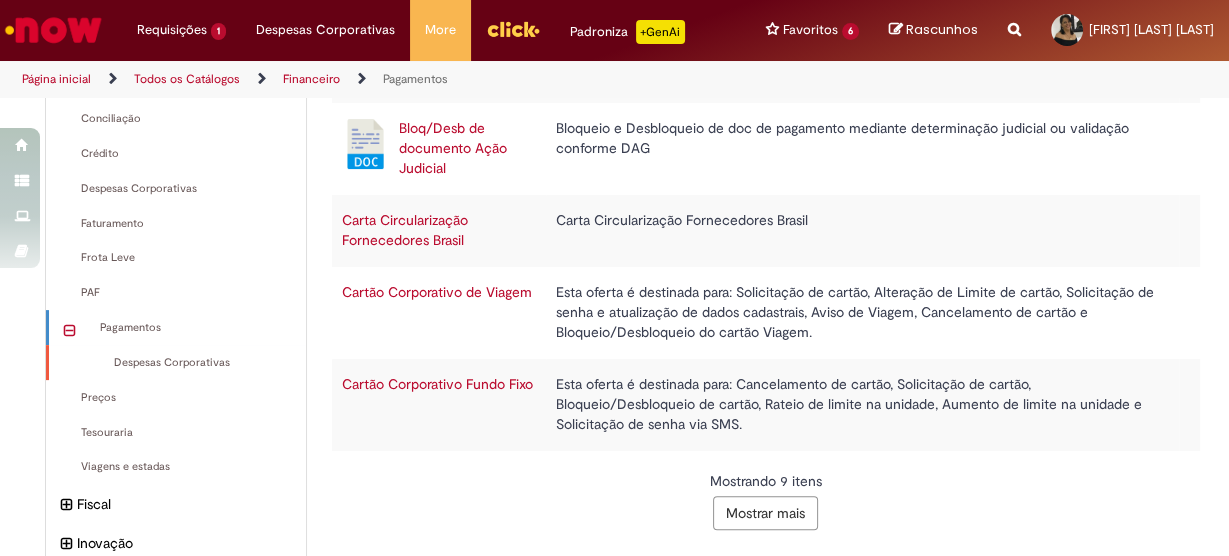 click on "Despesas Corporativas
Itens" at bounding box center [176, 363] 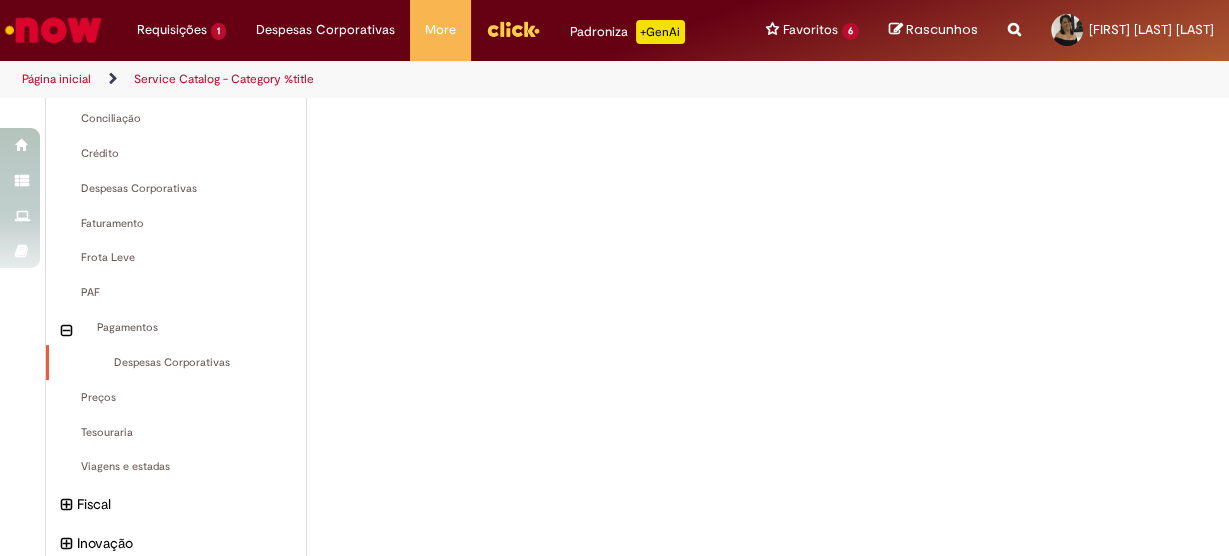 scroll, scrollTop: 470, scrollLeft: 0, axis: vertical 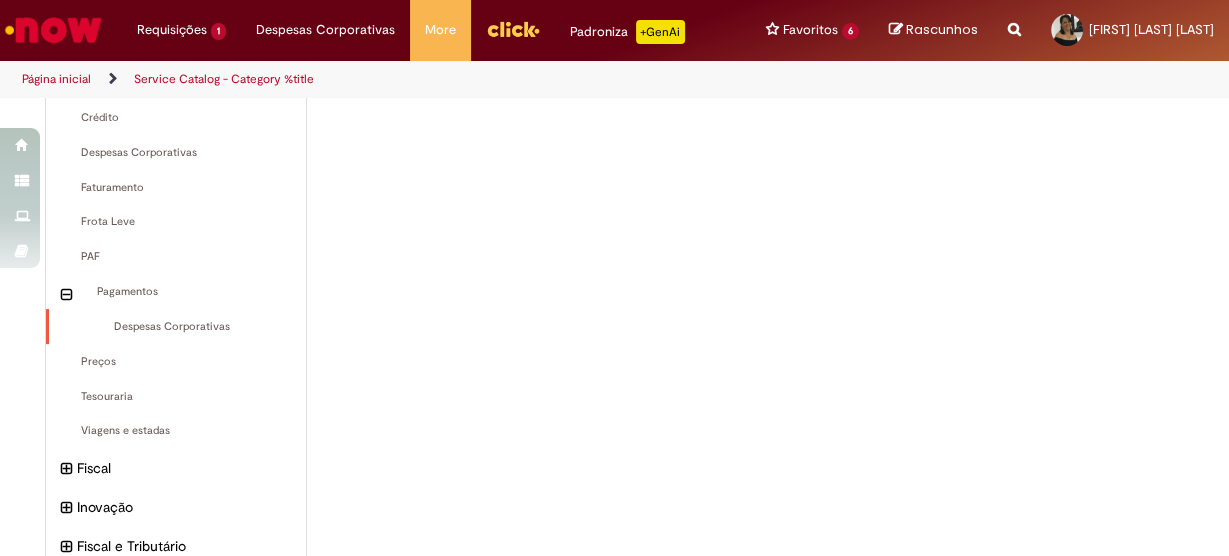 click on "Alteração de pedido
Itens
AmbevTech
Itens
Analytics BSC
Itens
Automação RPA
Itens
BEES Marketplace
Itens
CENG
Itens
Financeiro
Itens
Cliente
Itens
Cobrança
Itens
Comodato
Itens
Conciliação
Itens
Itens" at bounding box center (176, 224) 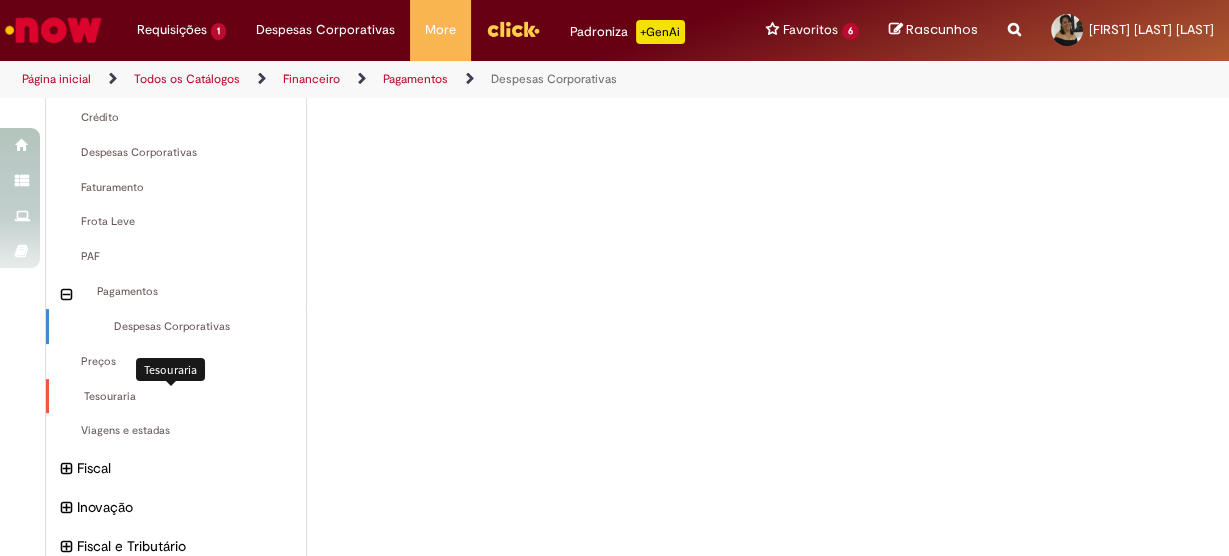 click on "Tesouraria
Itens" at bounding box center [178, 397] 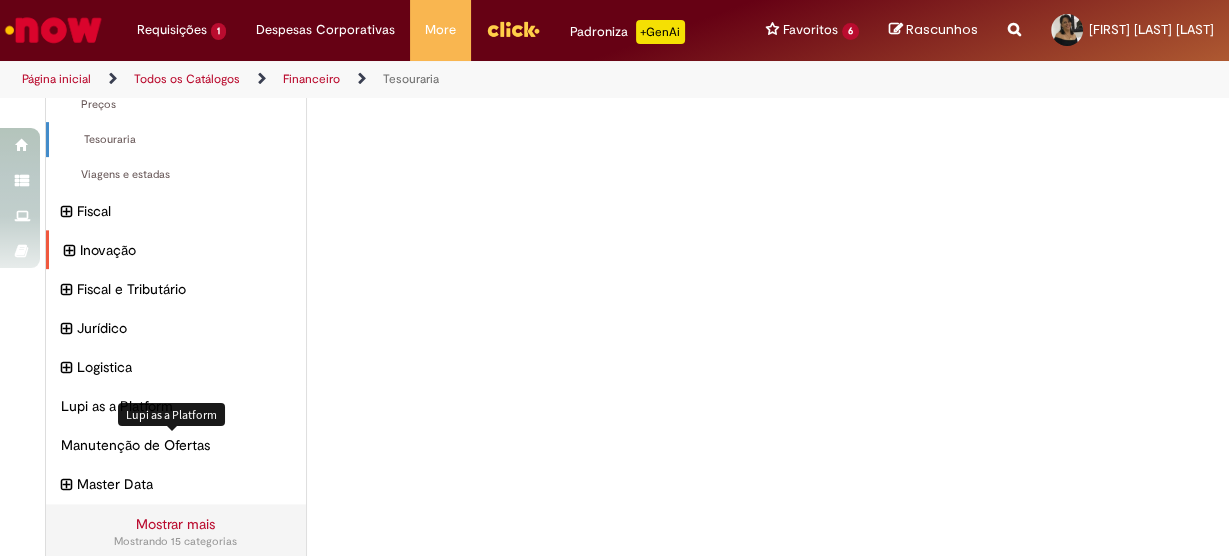 scroll, scrollTop: 717, scrollLeft: 0, axis: vertical 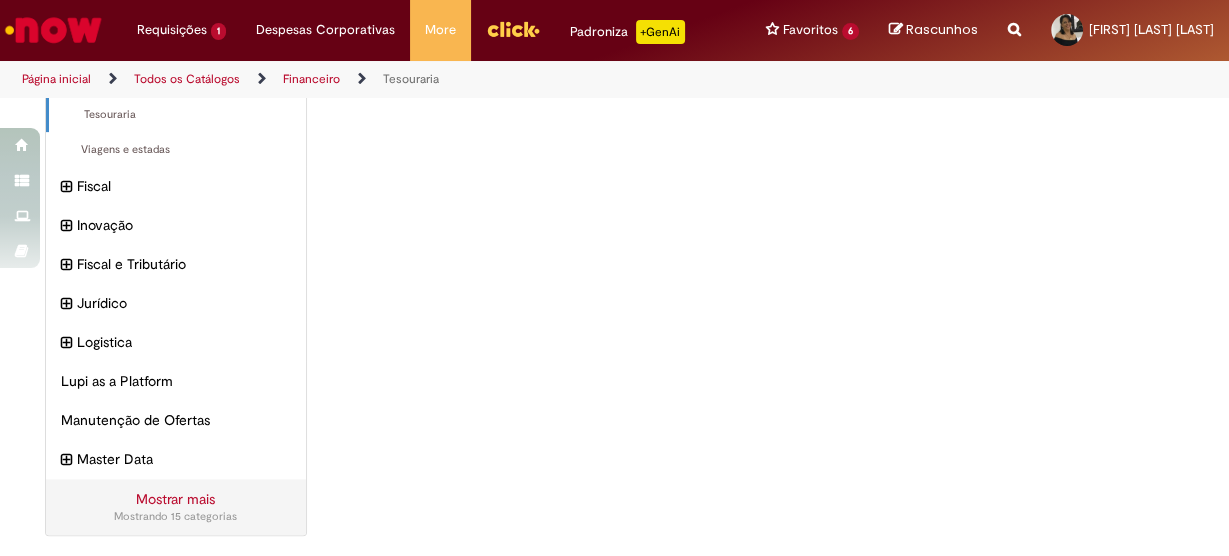 click on "Mostrando 15 categorias" at bounding box center (176, 517) 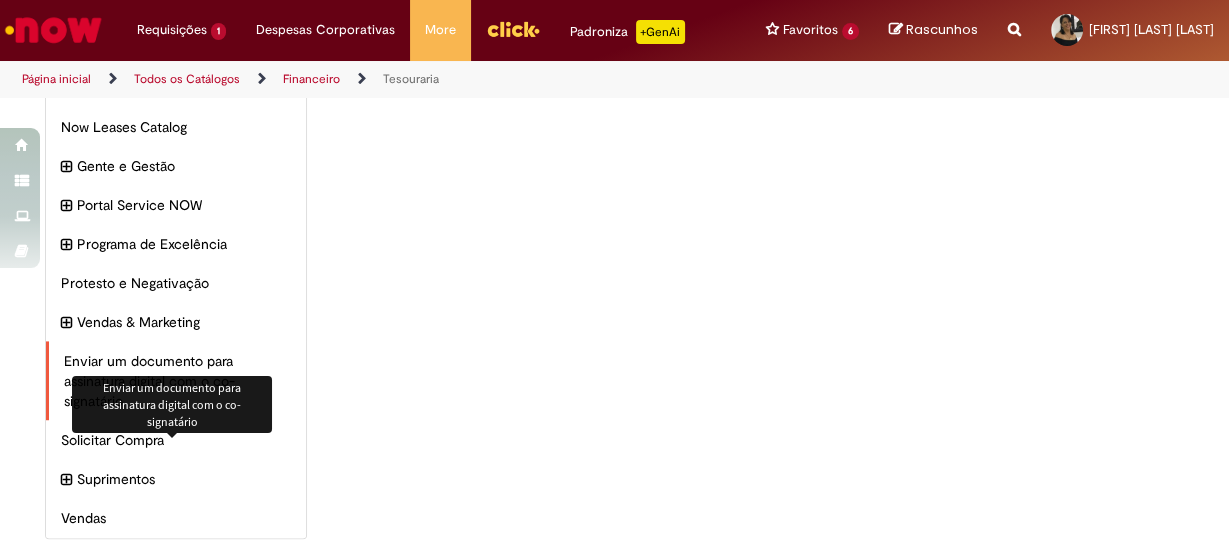 scroll, scrollTop: 1129, scrollLeft: 0, axis: vertical 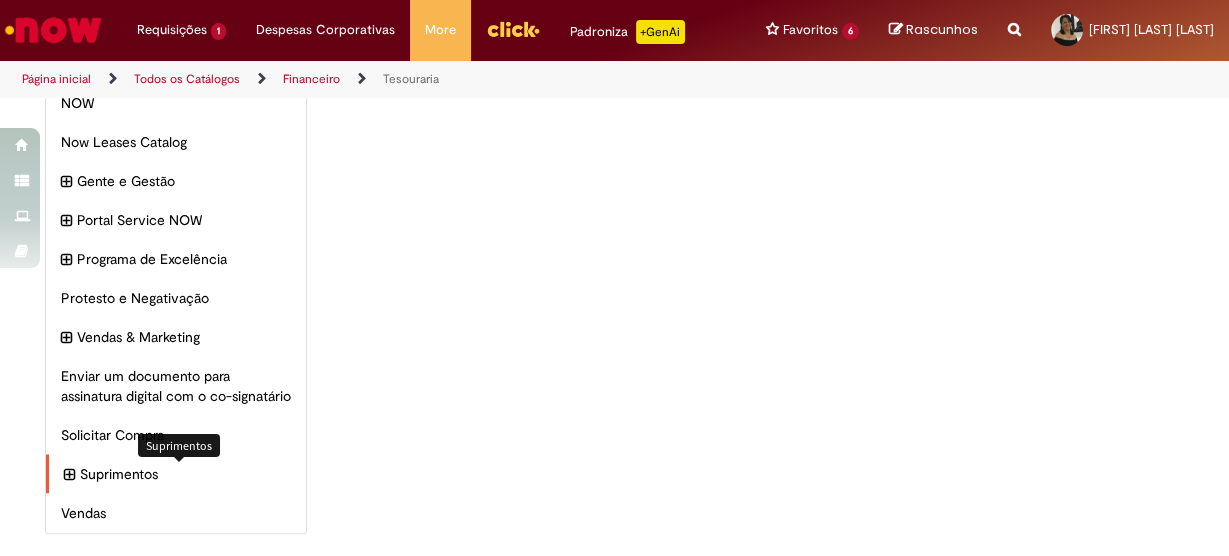 click on "Suprimentos
Itens" at bounding box center [186, 474] 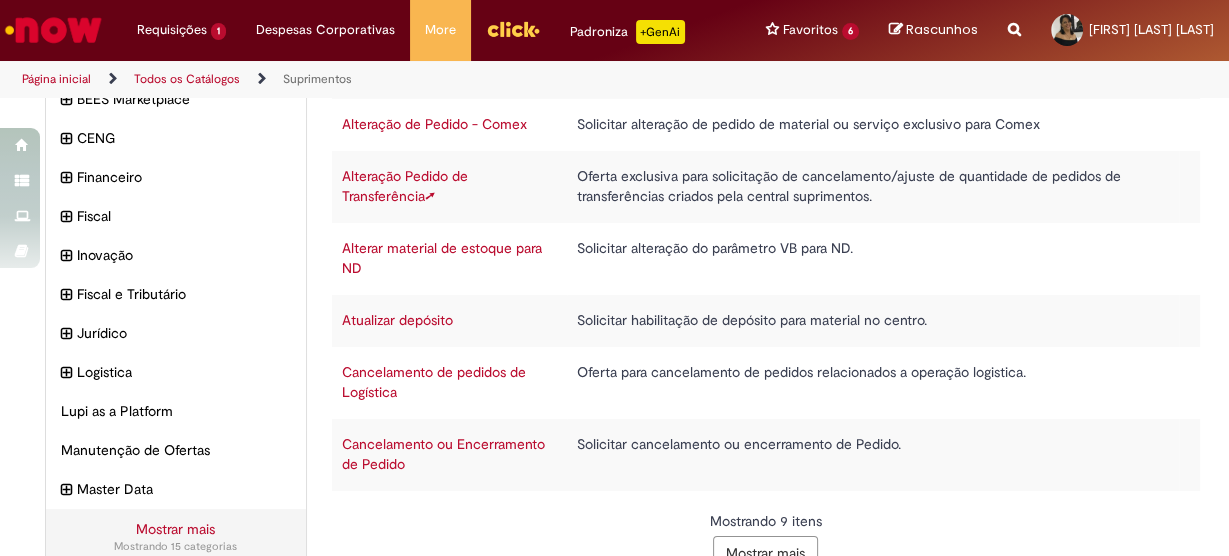 scroll, scrollTop: 268, scrollLeft: 0, axis: vertical 